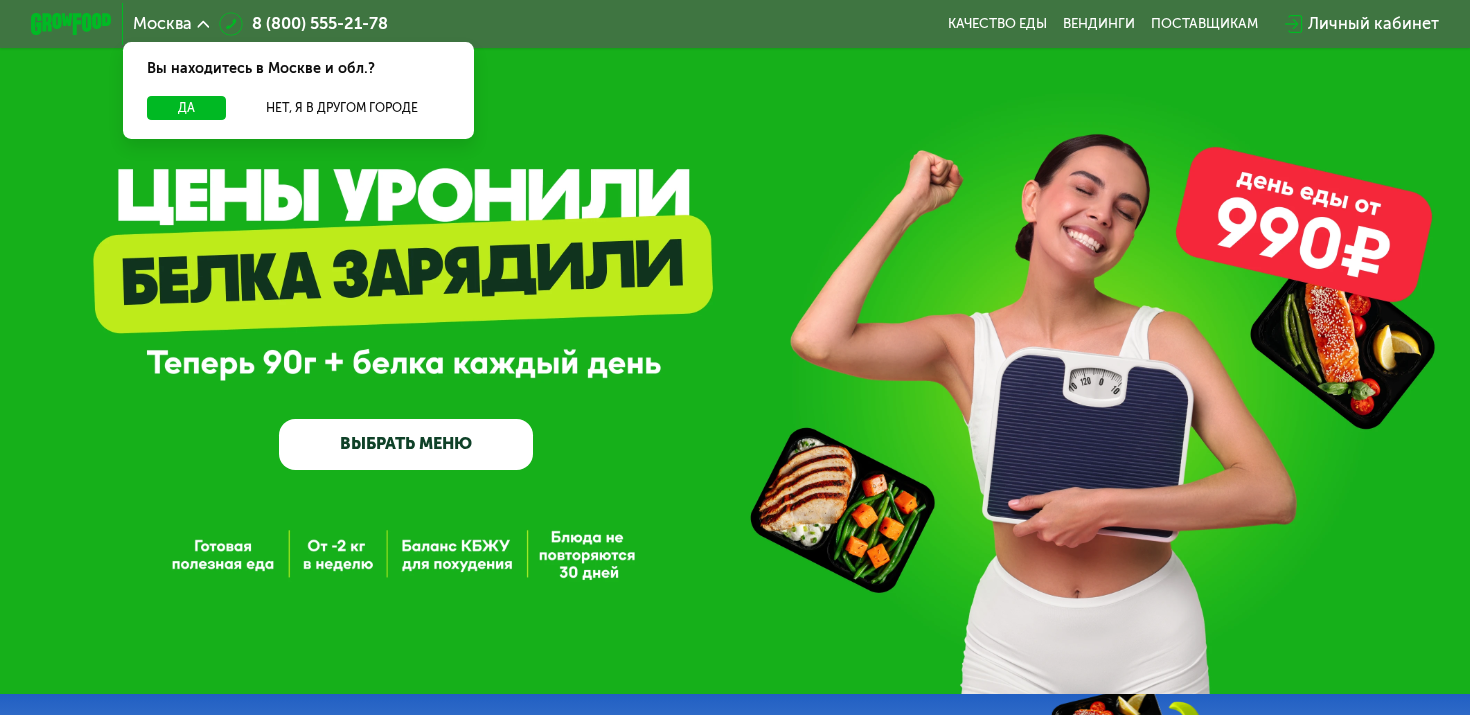 scroll, scrollTop: 0, scrollLeft: 0, axis: both 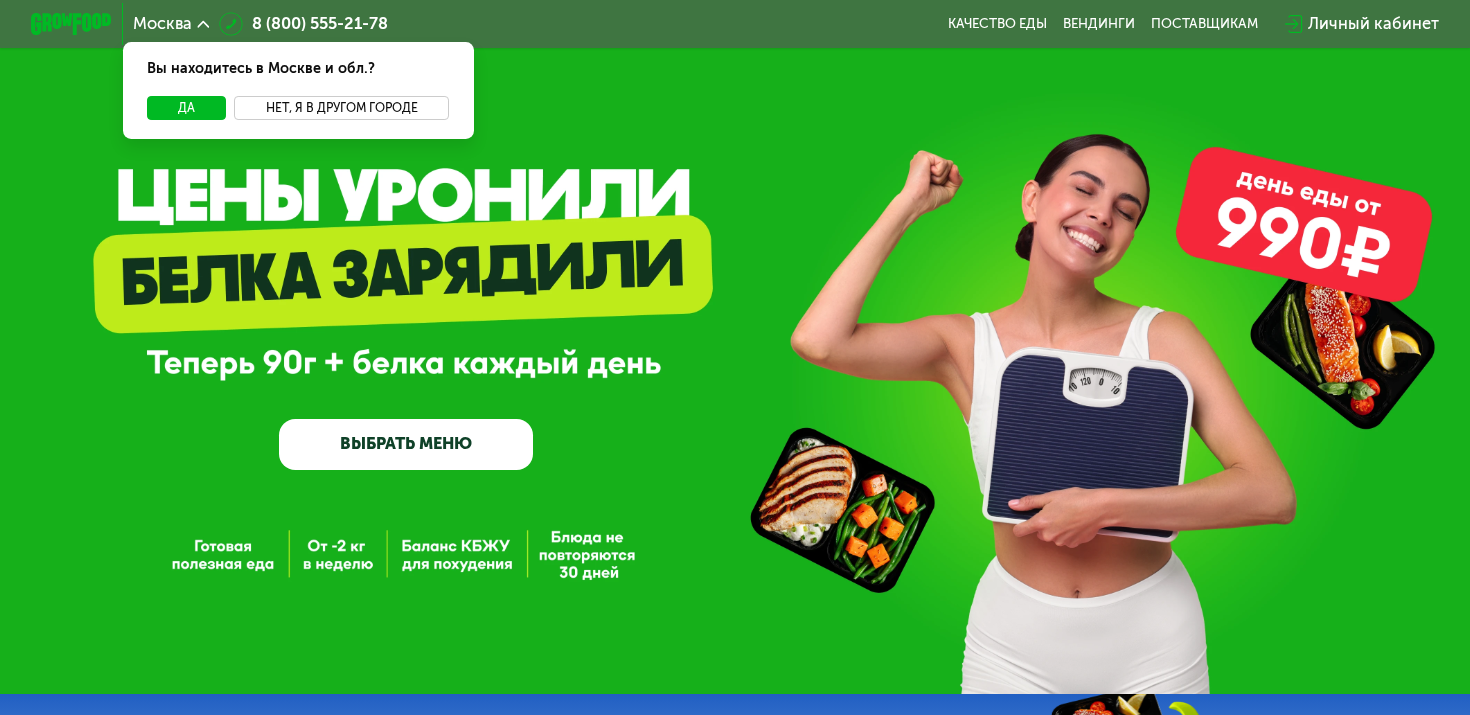click on "Нет, я в другом городе" at bounding box center (341, 108) 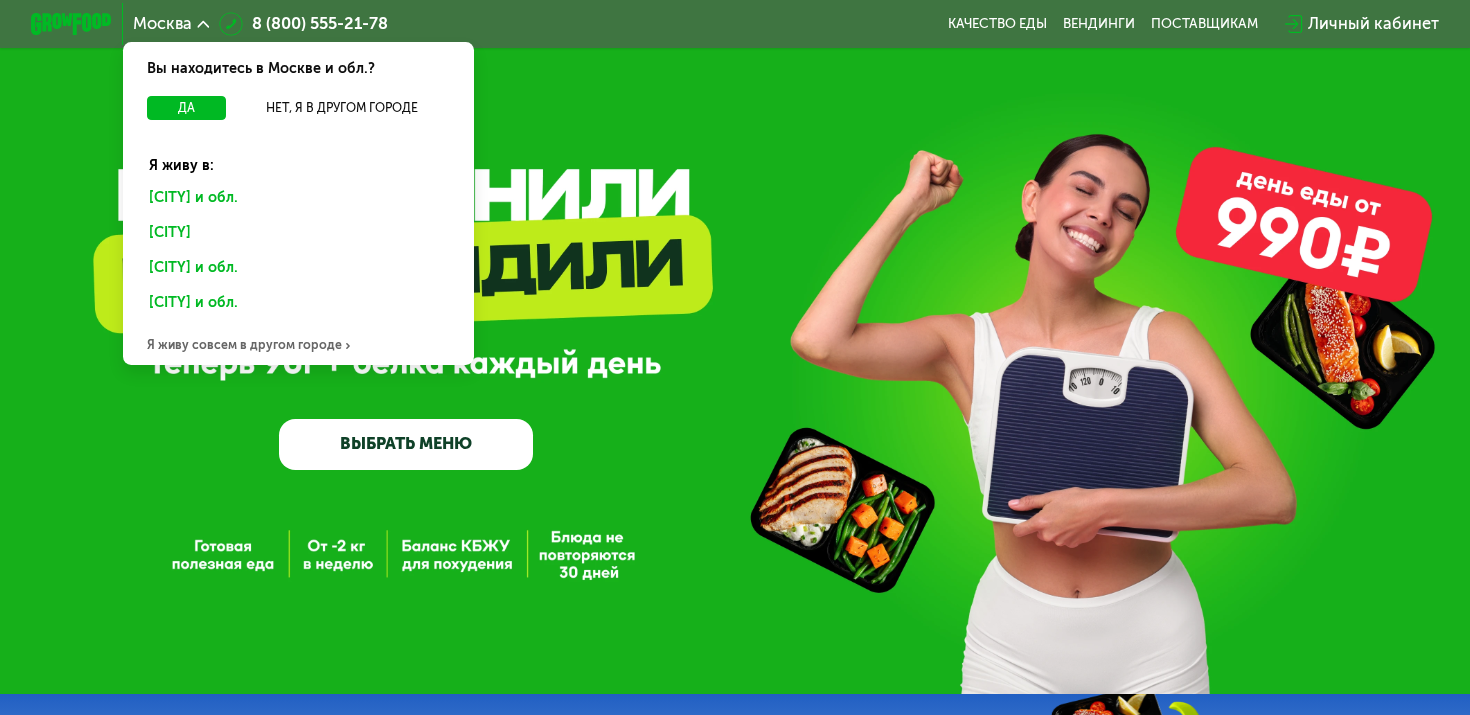 click on "[CITY] и обл." 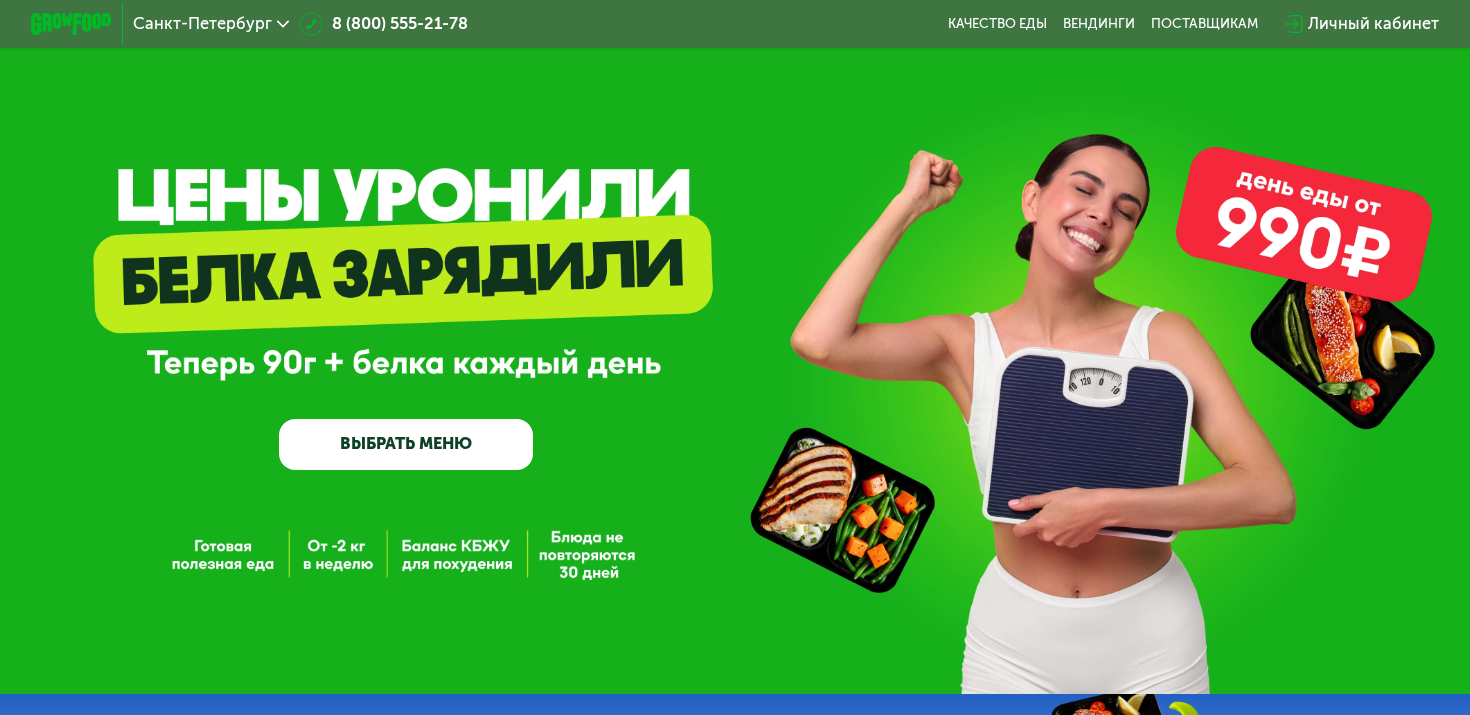 scroll, scrollTop: 0, scrollLeft: 0, axis: both 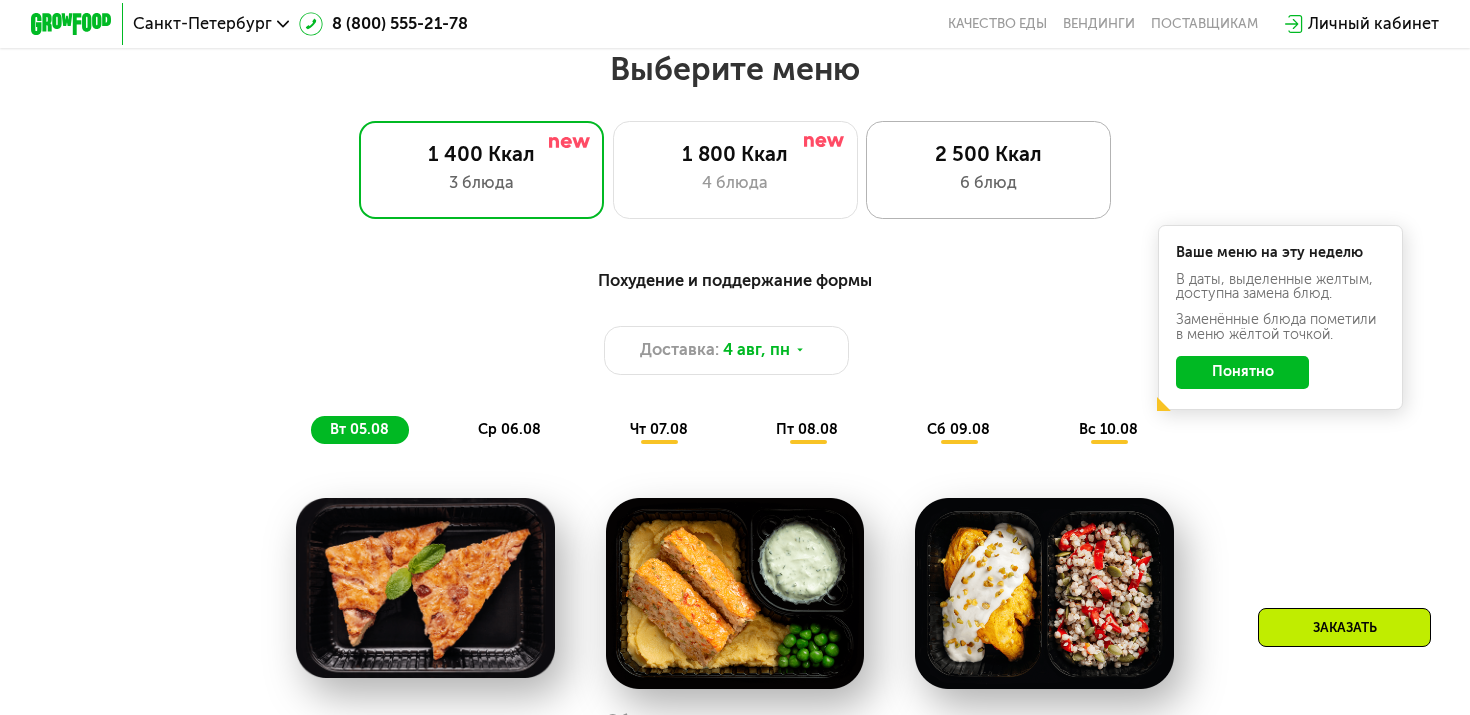 click on "6 блюд" at bounding box center [988, 183] 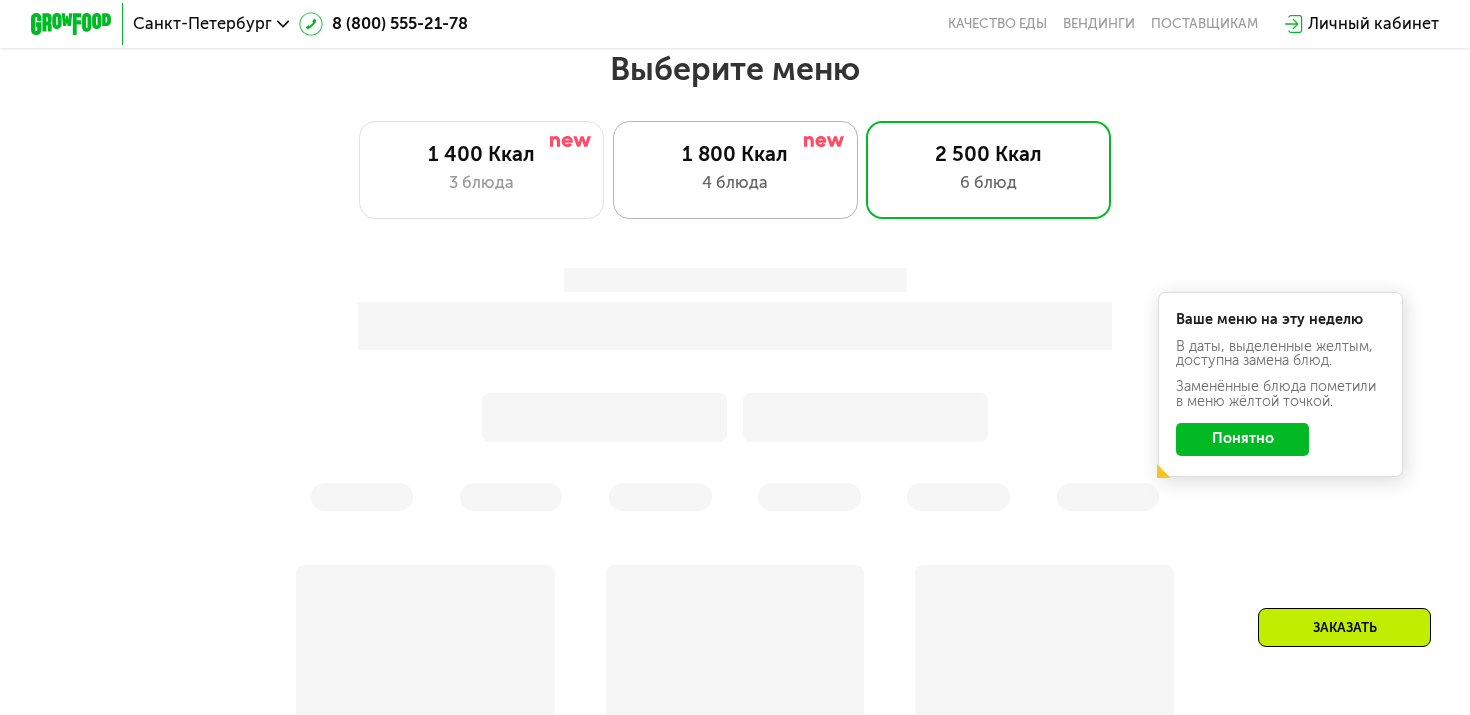 click on "1 800 Ккал 4 блюда" 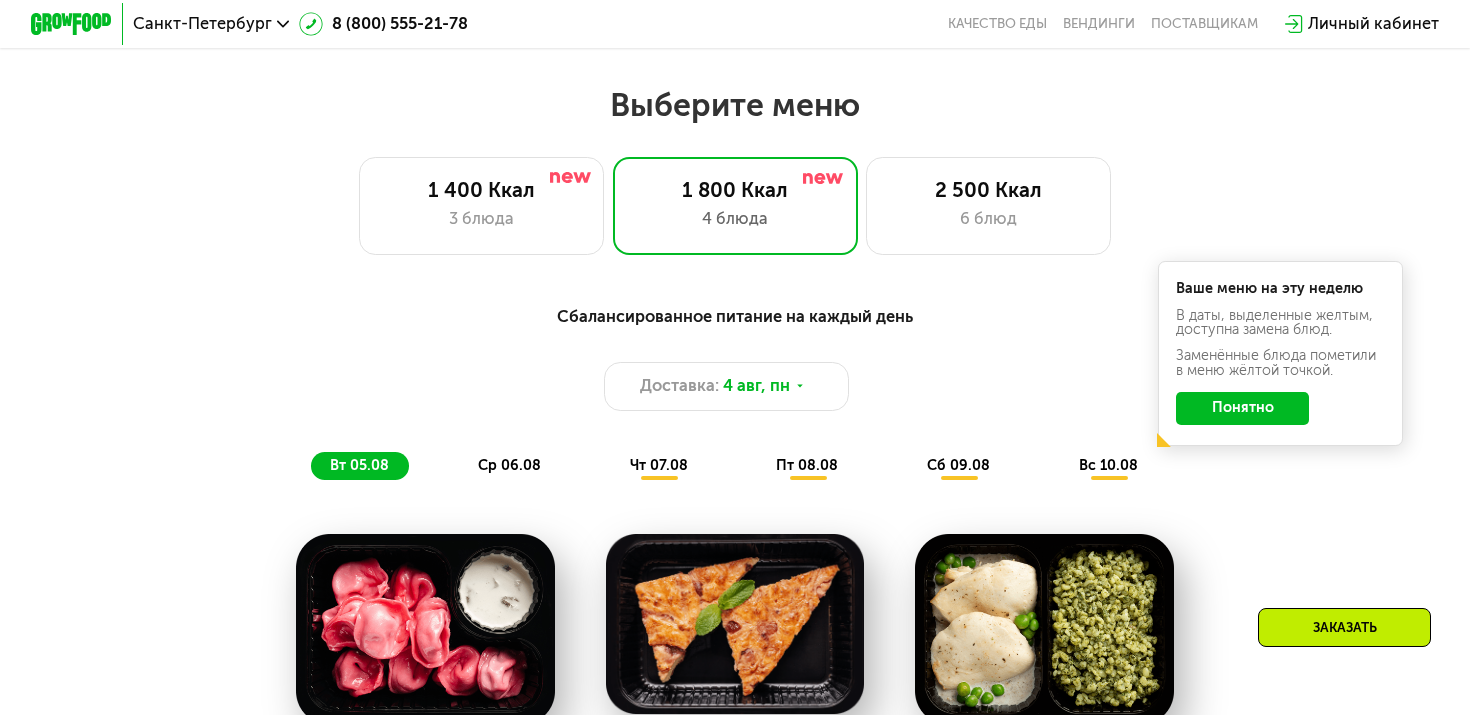 scroll, scrollTop: 830, scrollLeft: 0, axis: vertical 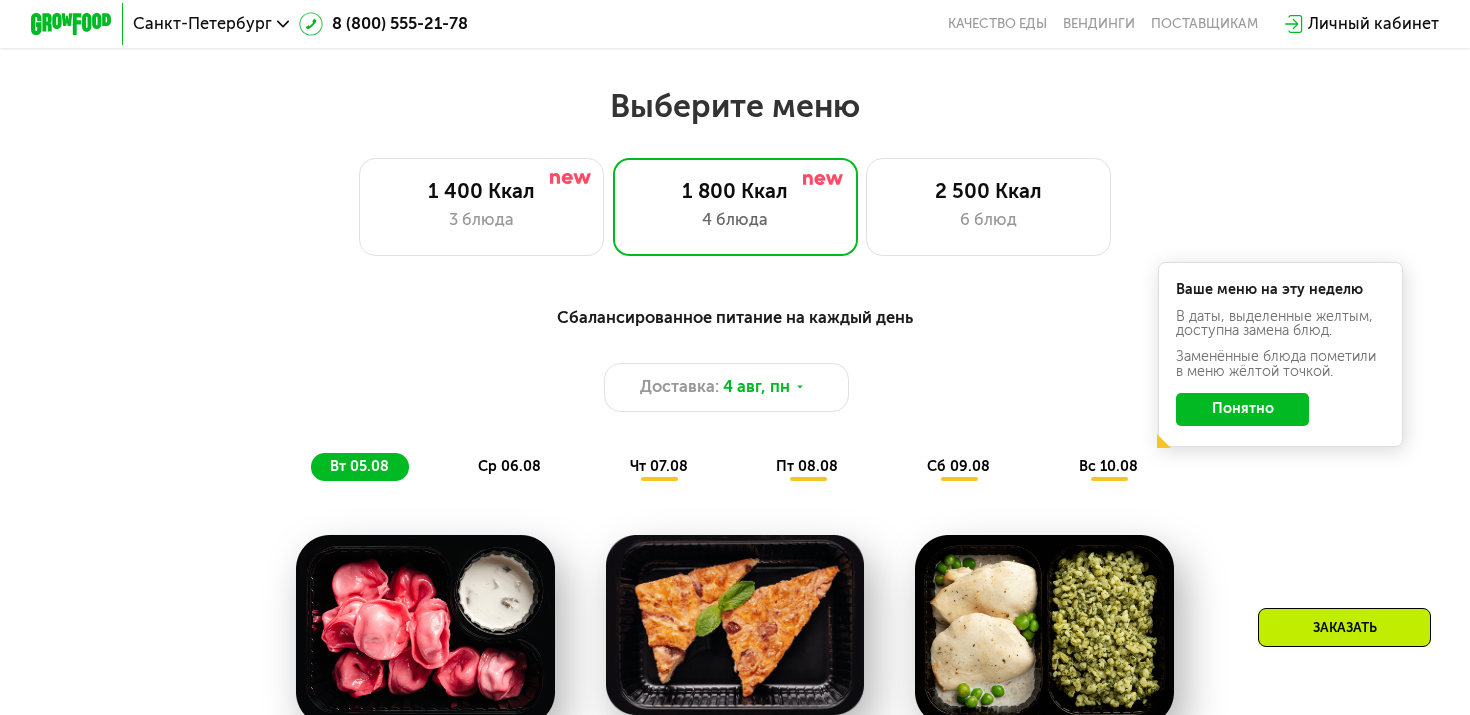 click on "Понятно" 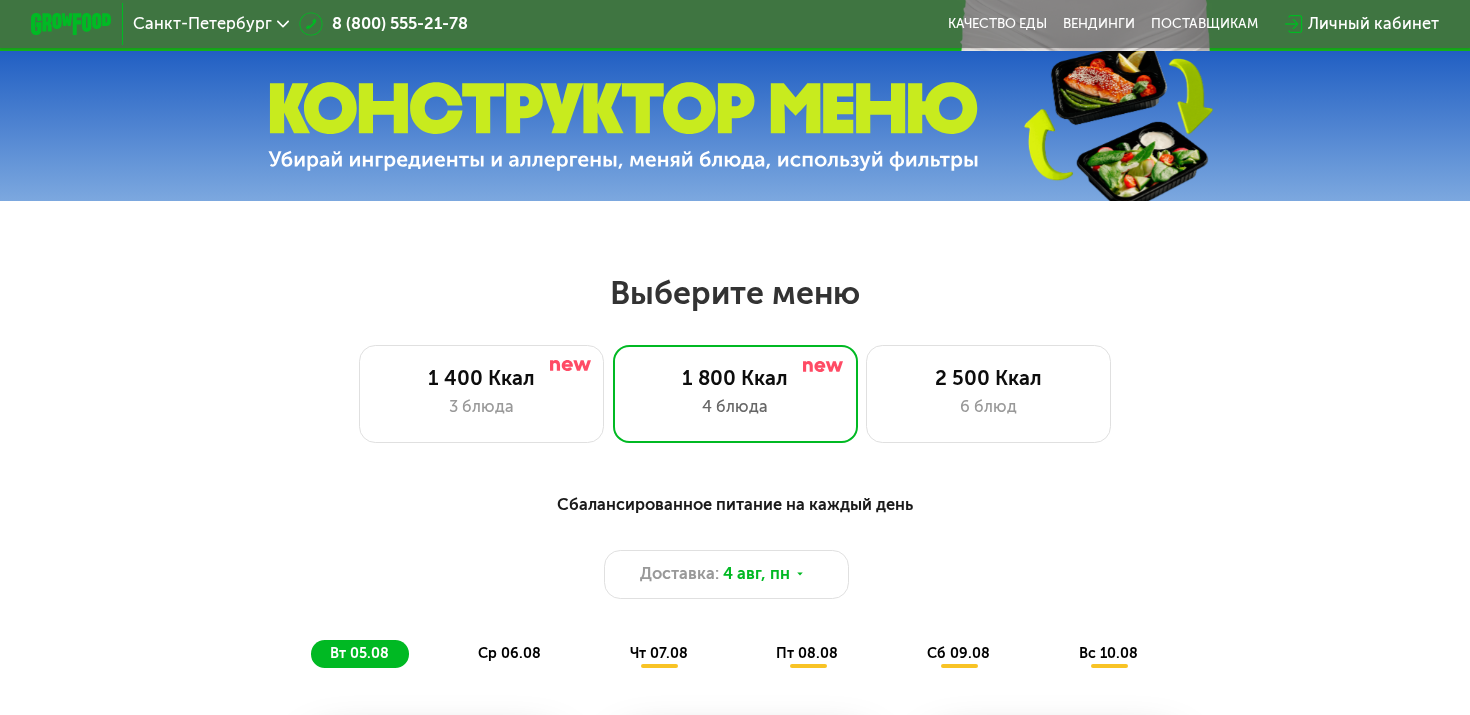 scroll, scrollTop: 0, scrollLeft: 0, axis: both 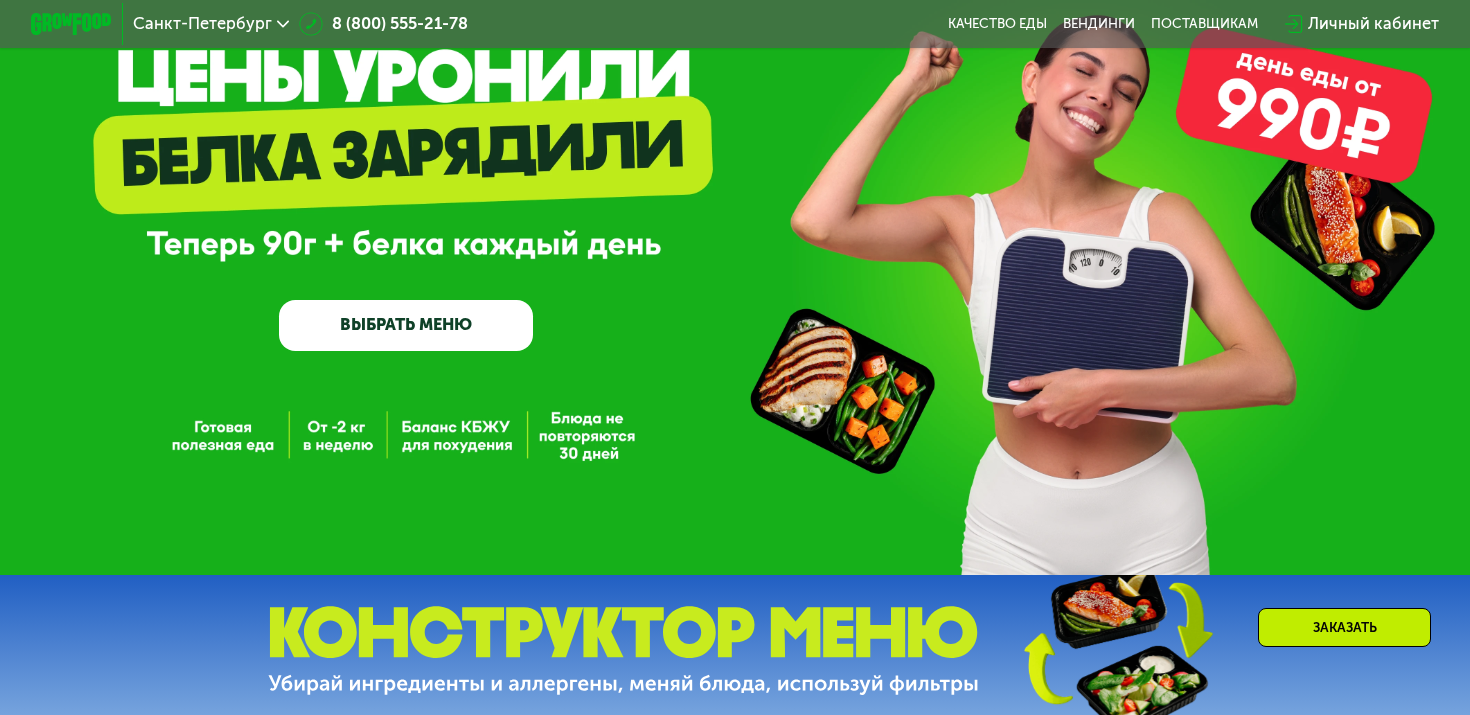click on "ВЫБРАТЬ МЕНЮ" at bounding box center [406, 325] 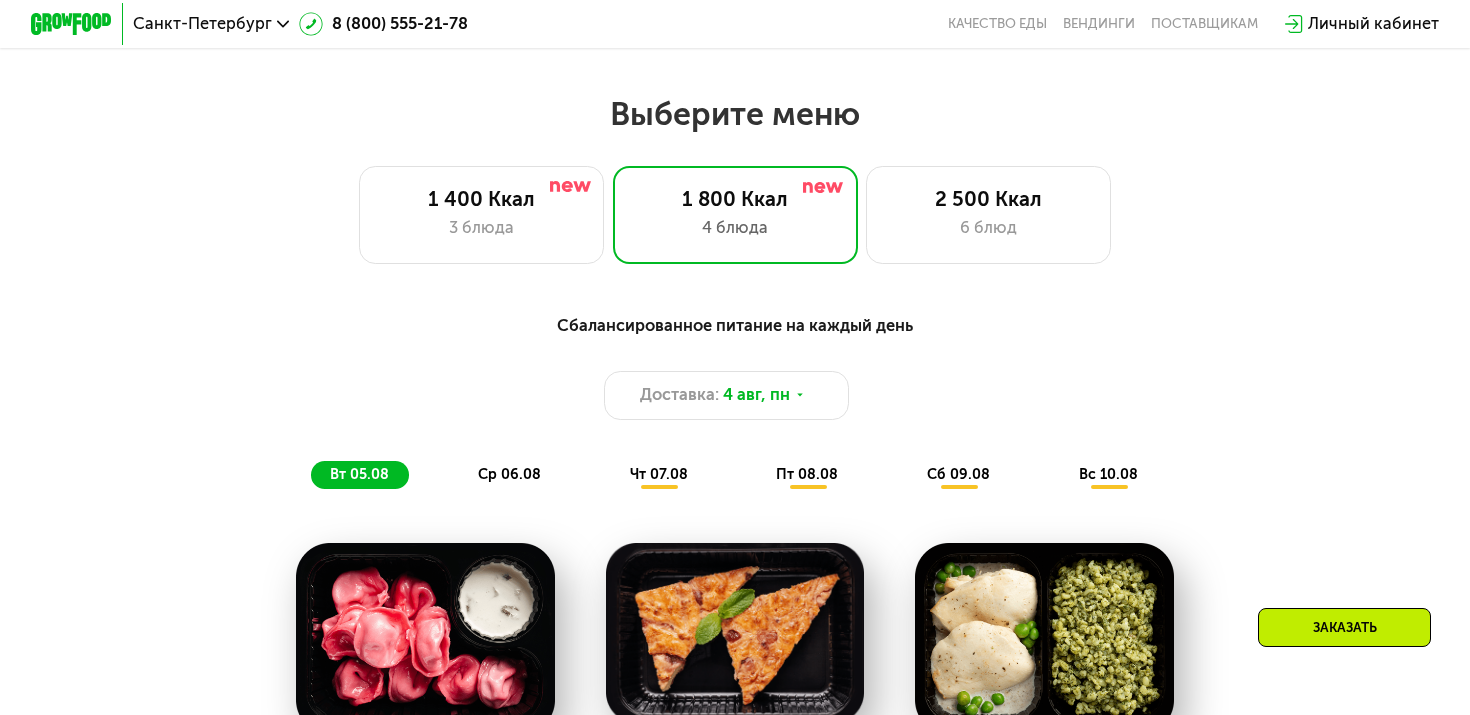 scroll, scrollTop: 867, scrollLeft: 0, axis: vertical 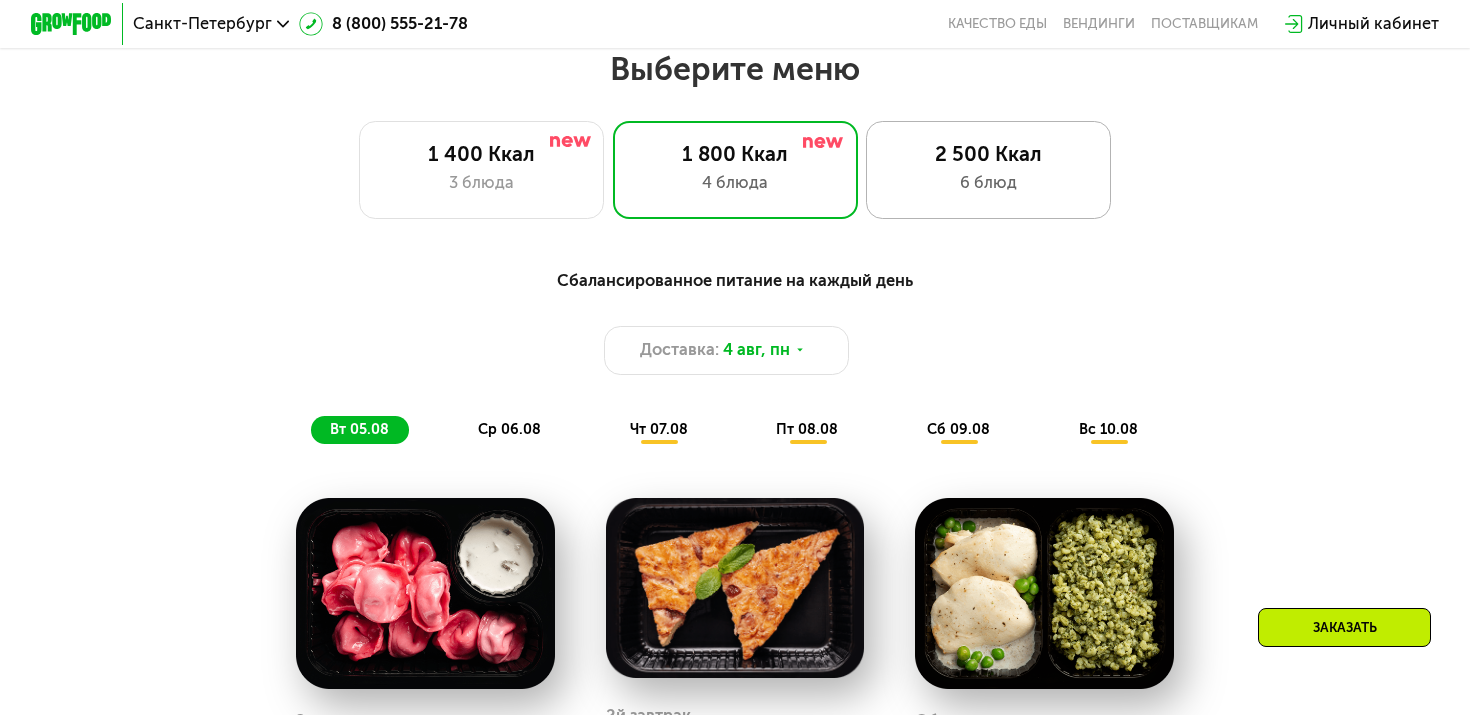 click on "6 блюд" at bounding box center (988, 183) 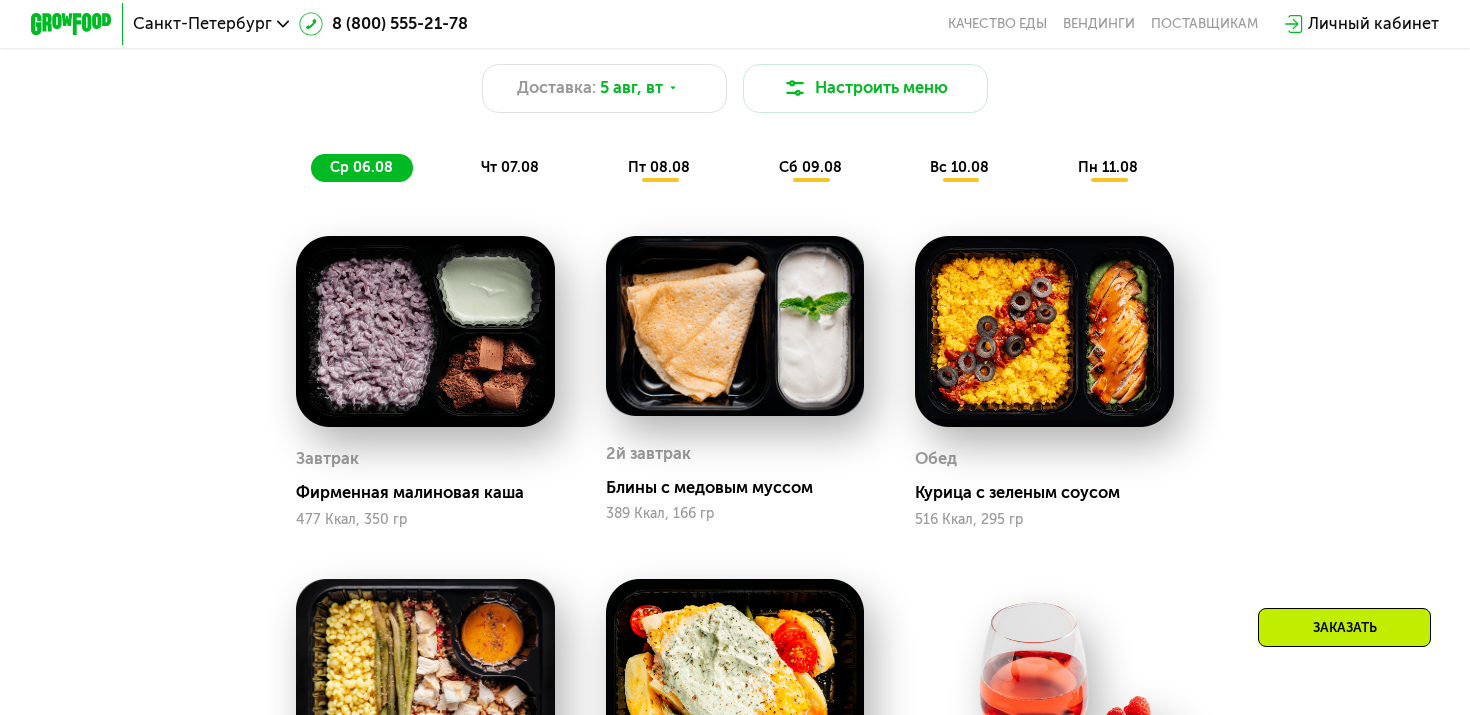 scroll, scrollTop: 1124, scrollLeft: 0, axis: vertical 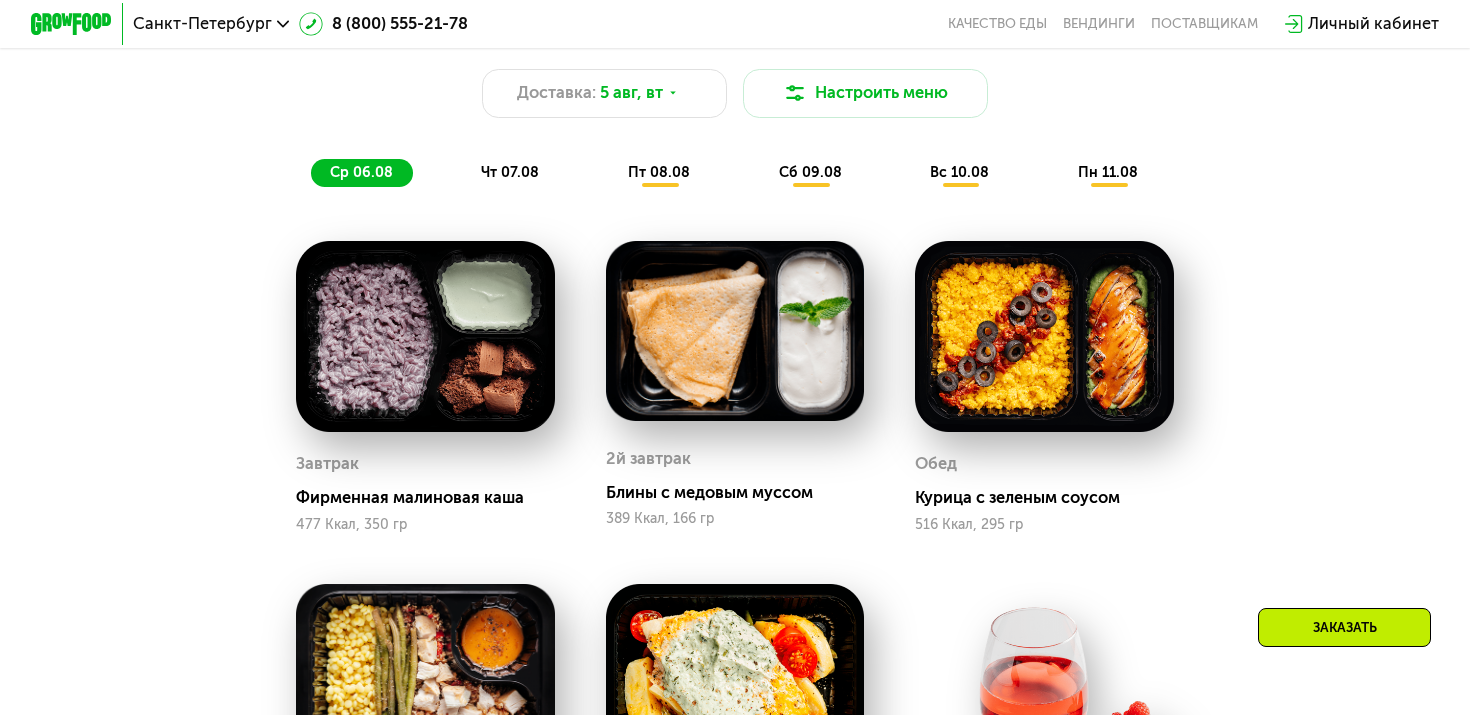 click on "чт 07.08" at bounding box center [510, 172] 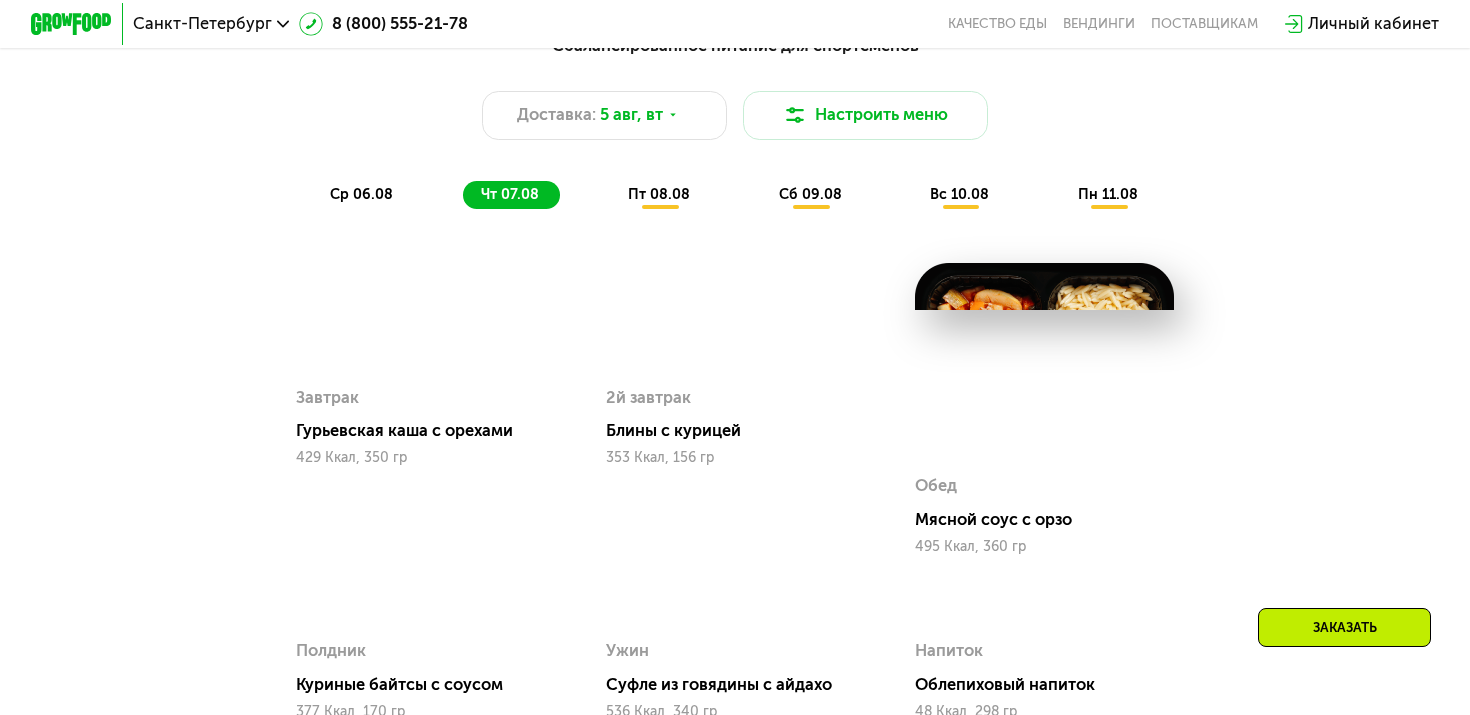 scroll, scrollTop: 1048, scrollLeft: 0, axis: vertical 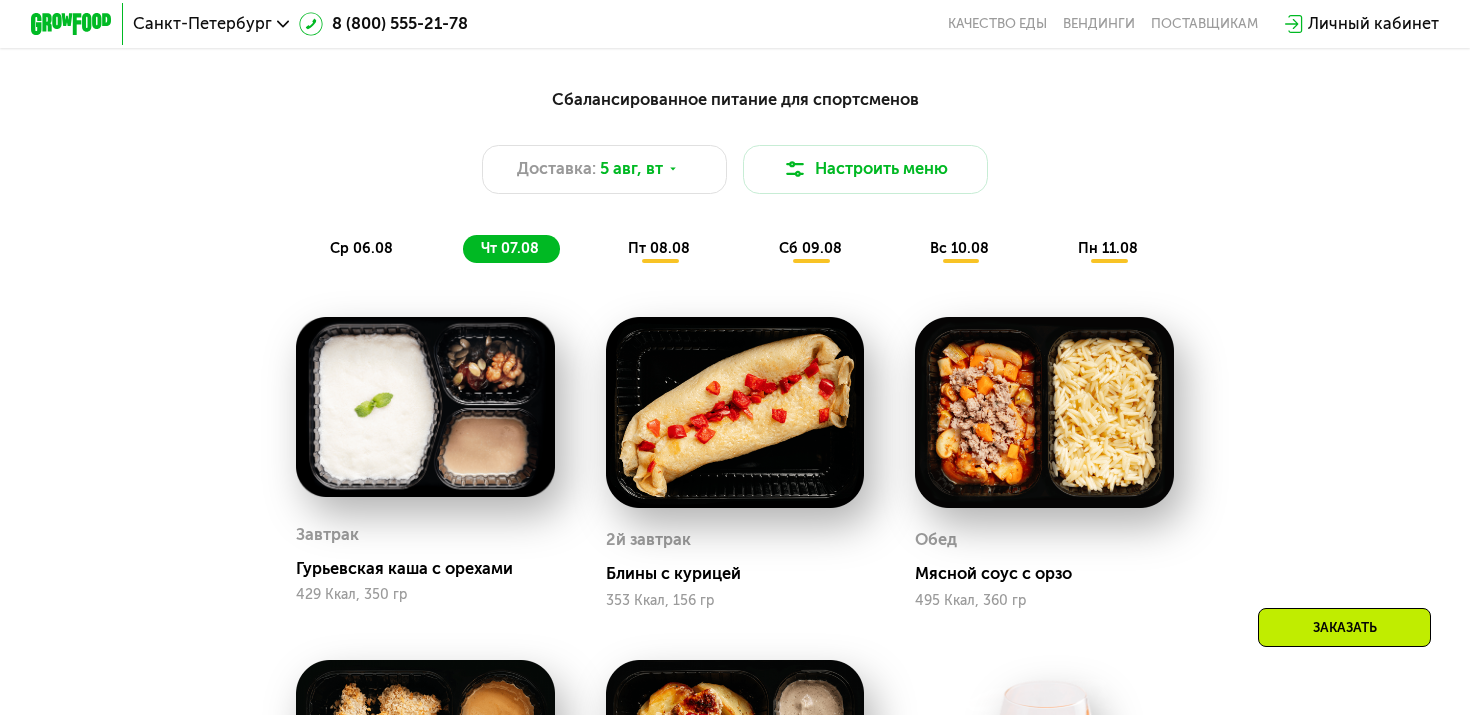 click on "пт 08.08" at bounding box center (659, 248) 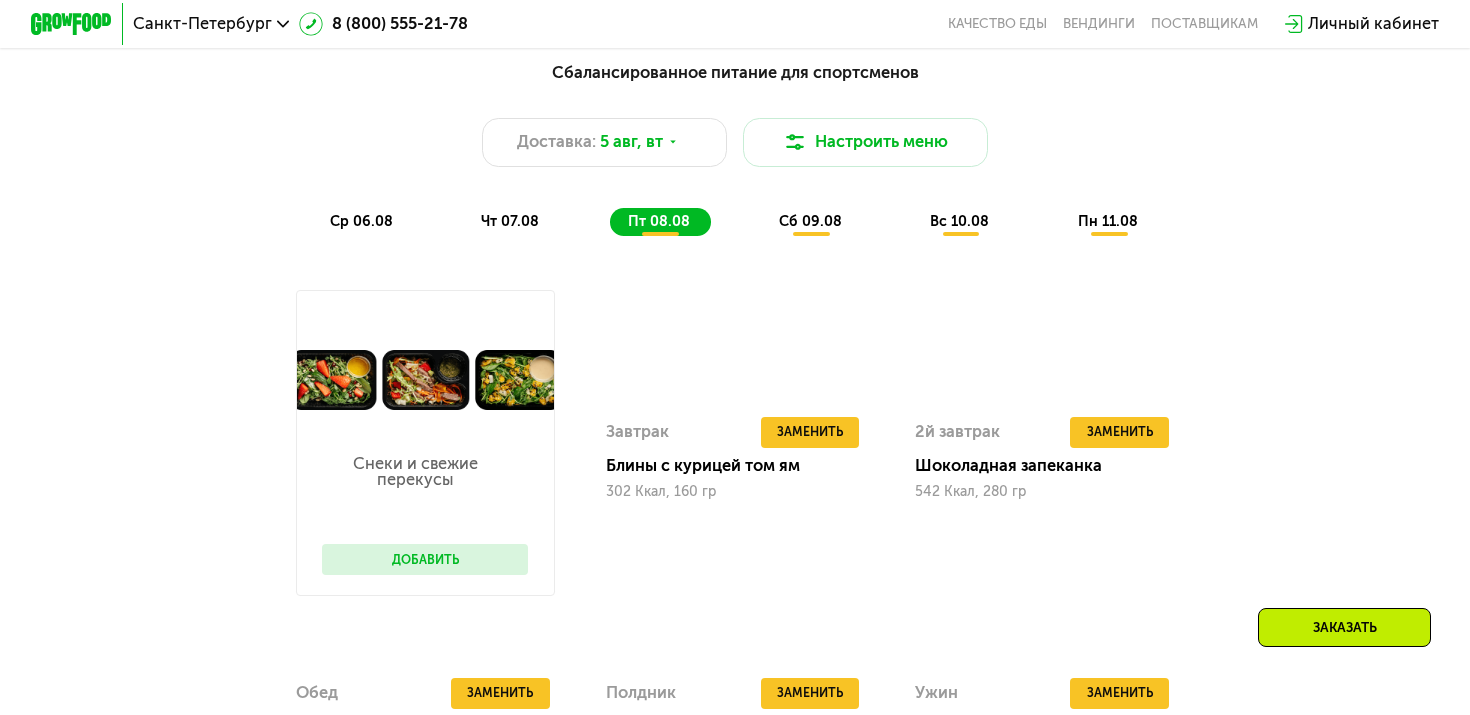 scroll, scrollTop: 1045, scrollLeft: 0, axis: vertical 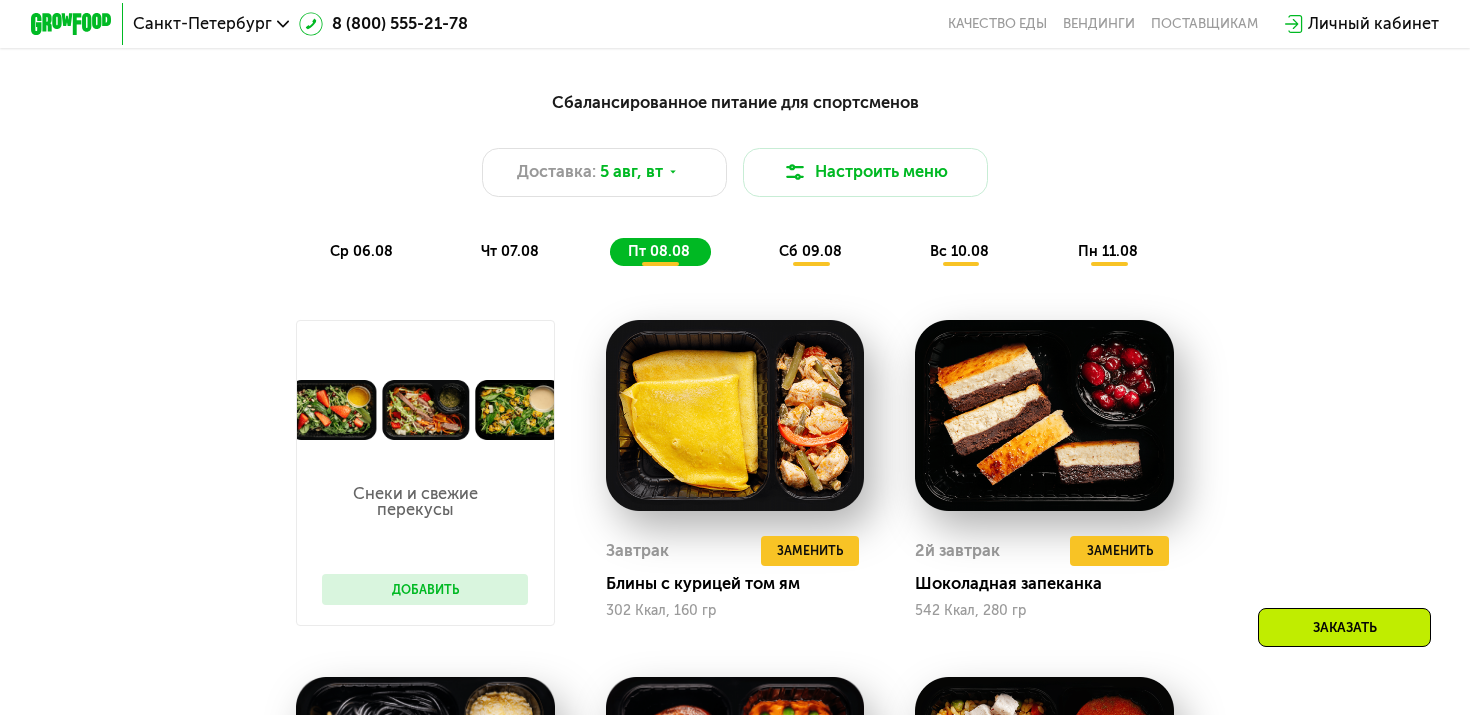 click on "сб 09.08" at bounding box center [810, 251] 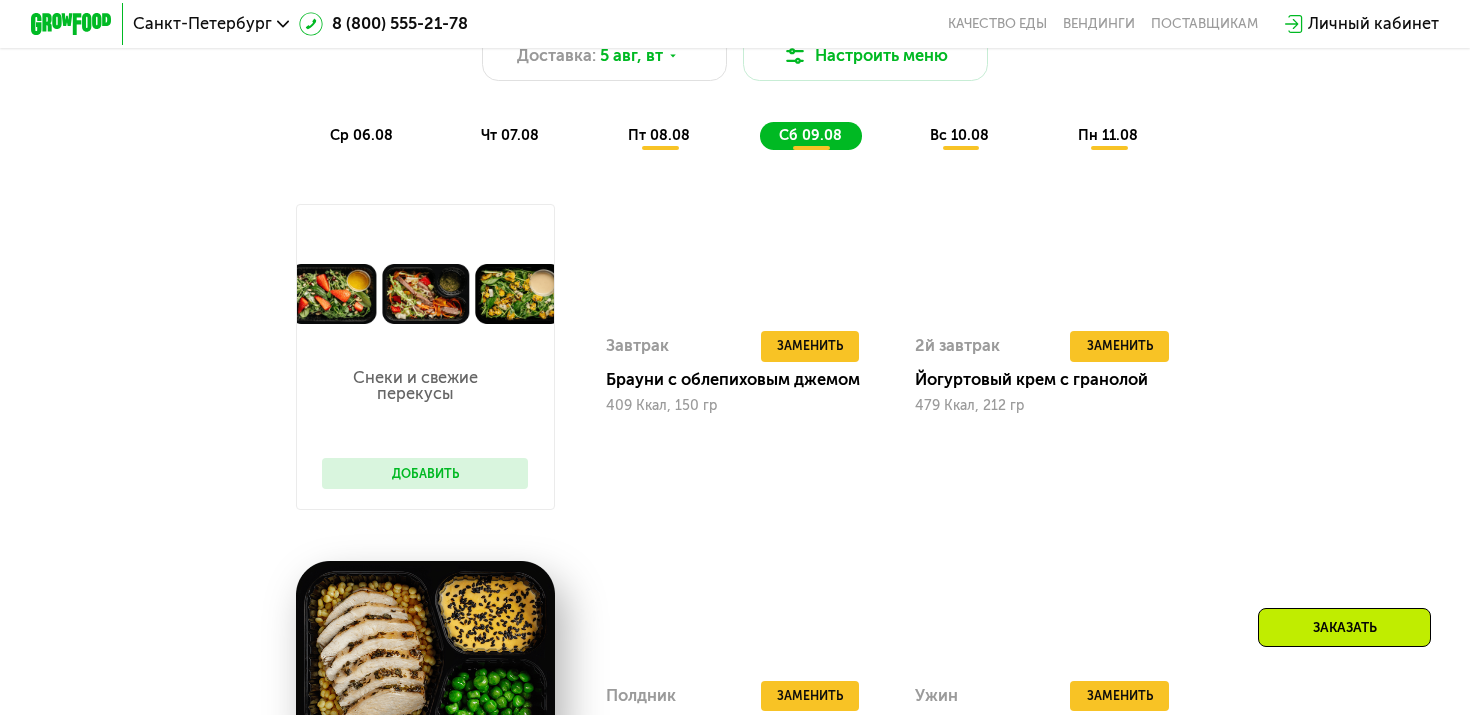 scroll, scrollTop: 846, scrollLeft: 0, axis: vertical 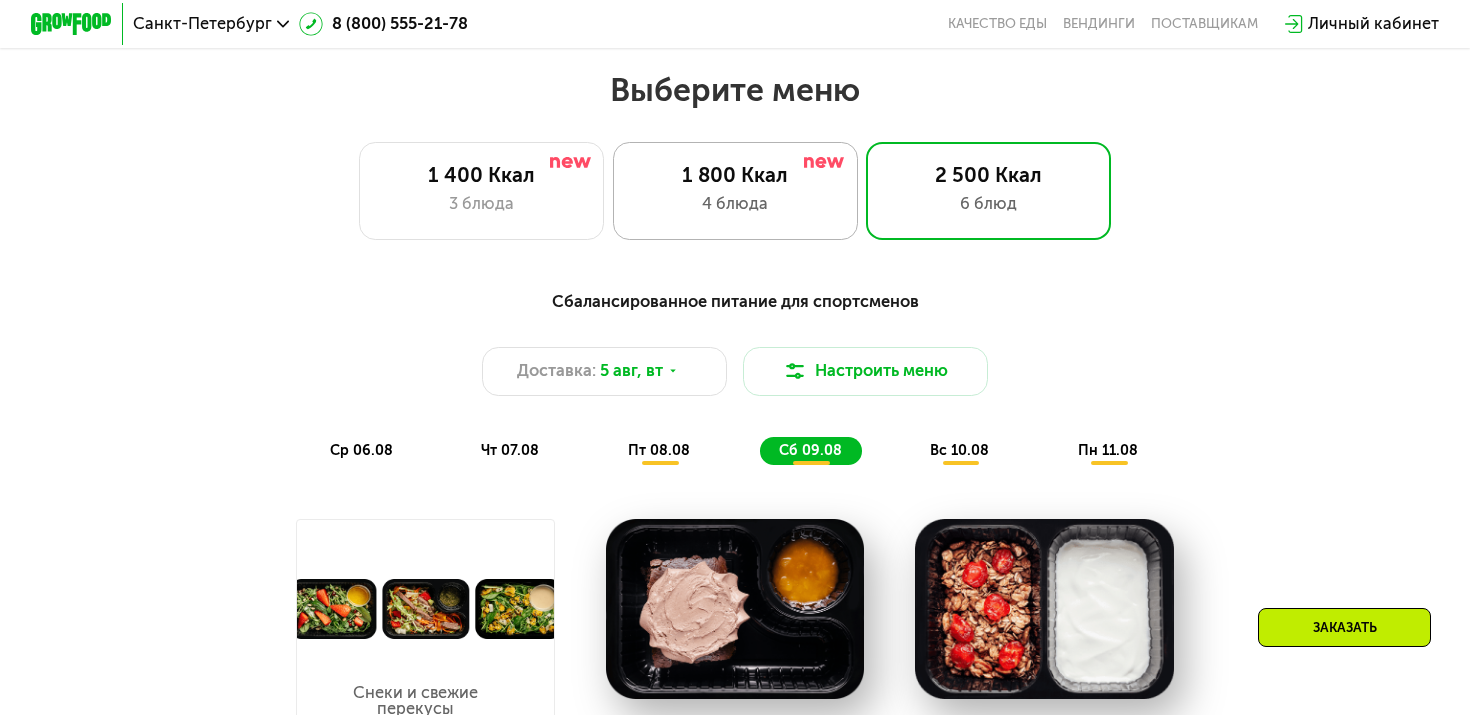 click on "1 800 Ккал" at bounding box center (735, 175) 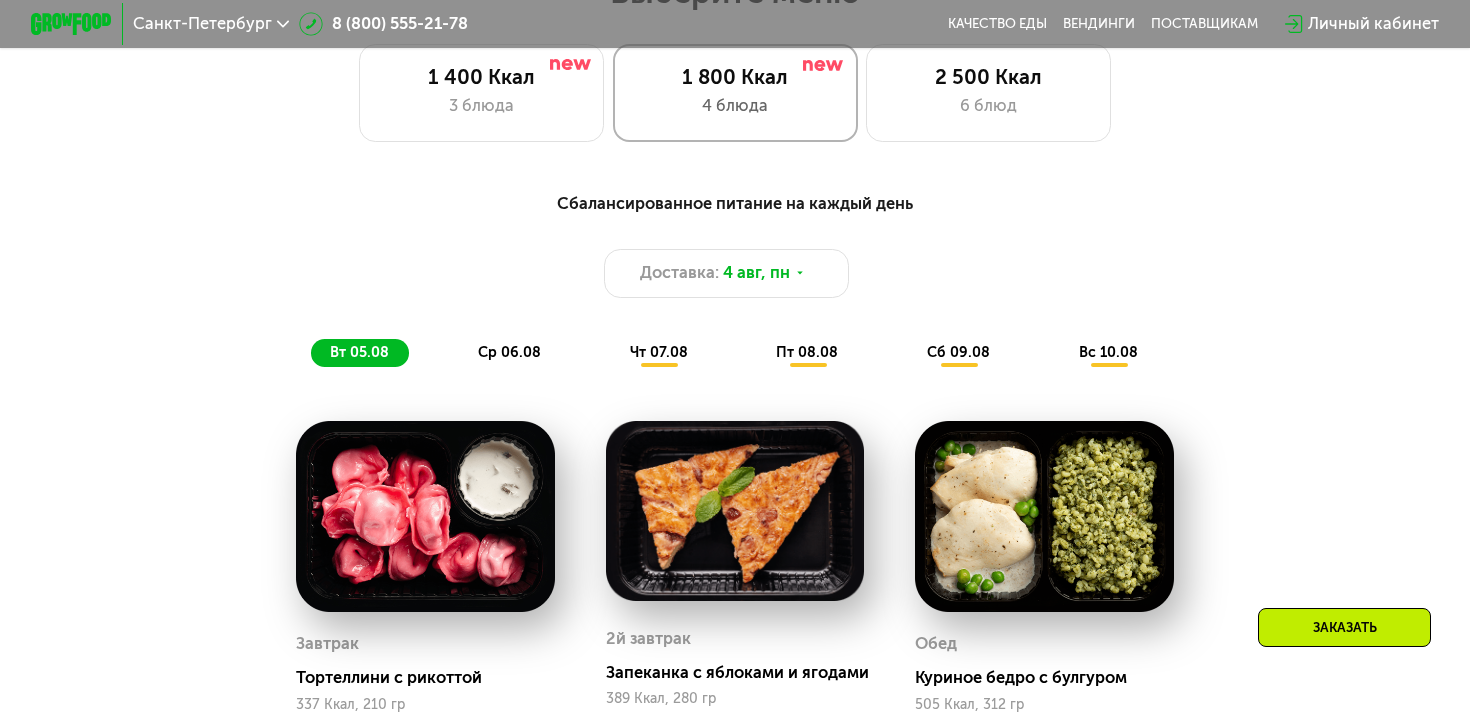 scroll, scrollTop: 982, scrollLeft: 0, axis: vertical 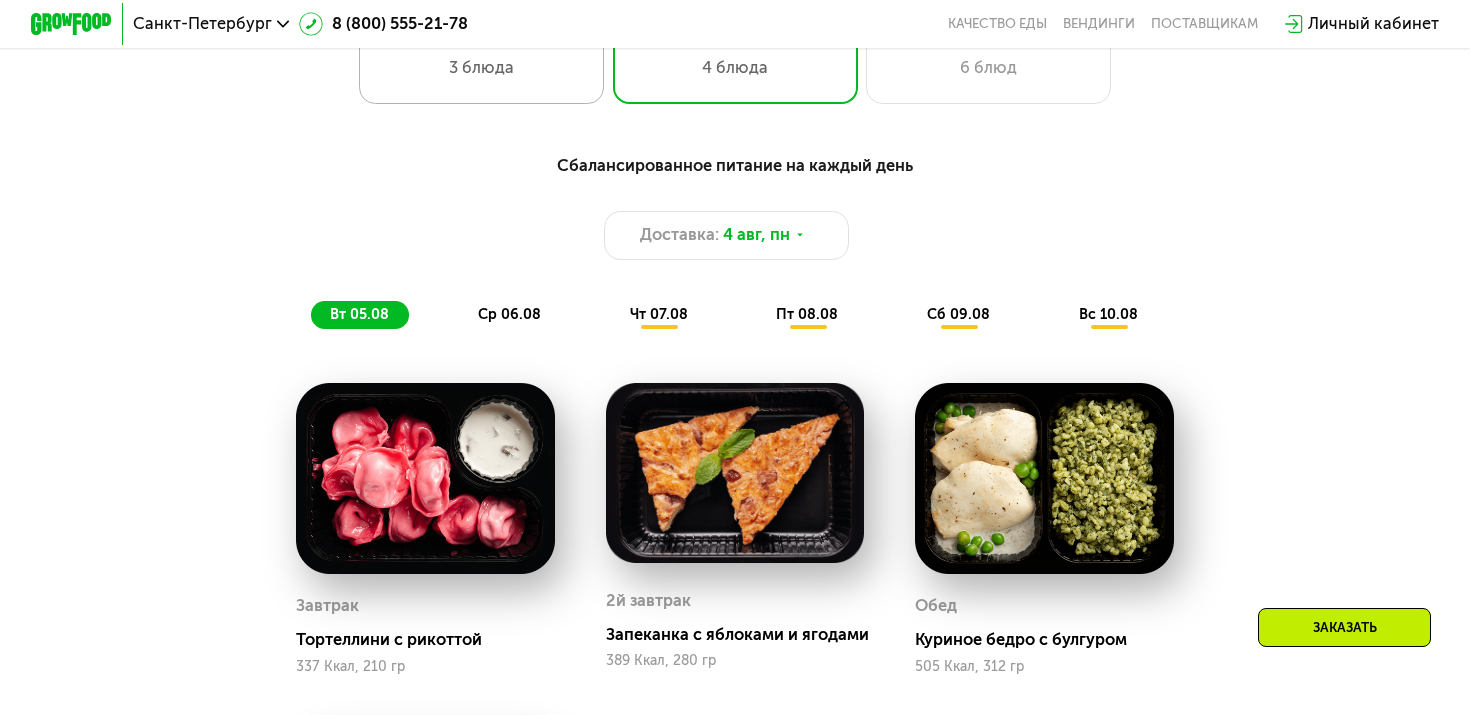 click on "1 400 Ккал 3 блюда" 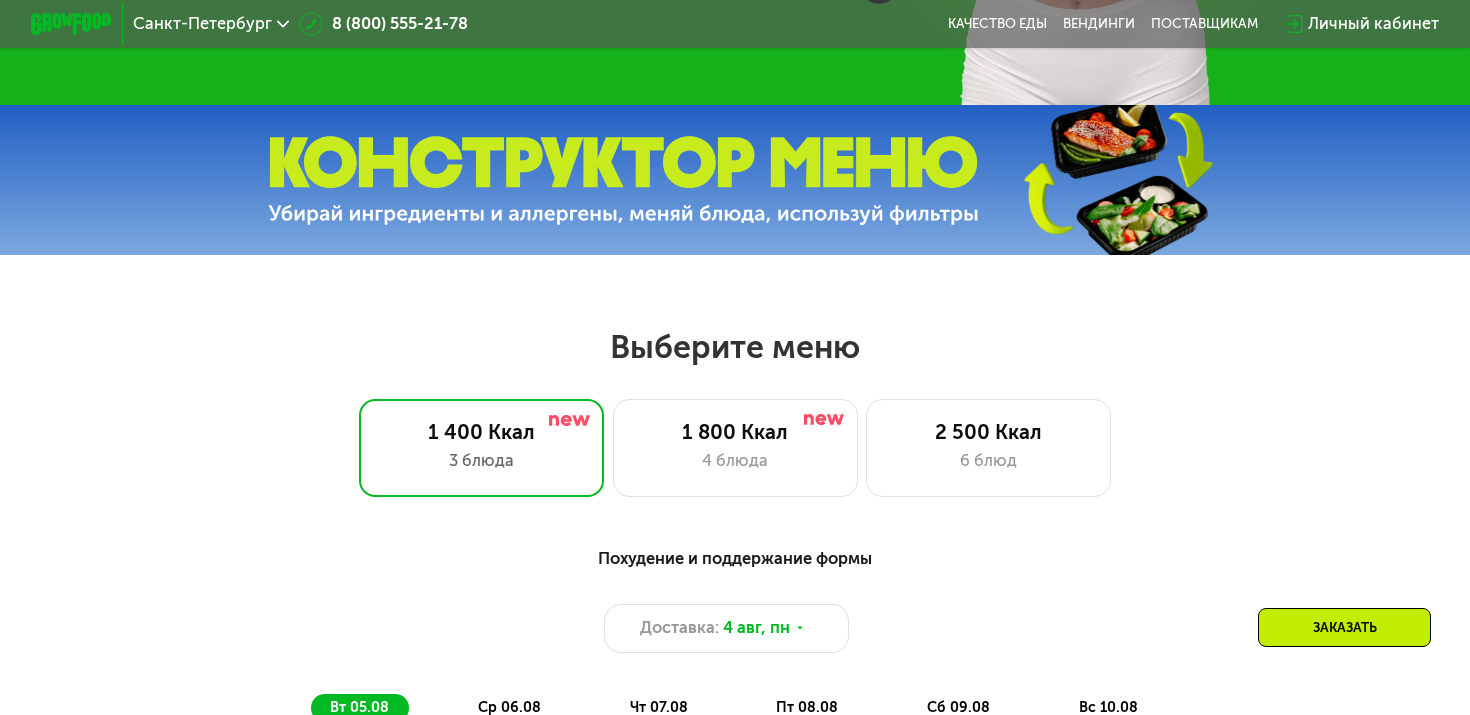scroll, scrollTop: 631, scrollLeft: 0, axis: vertical 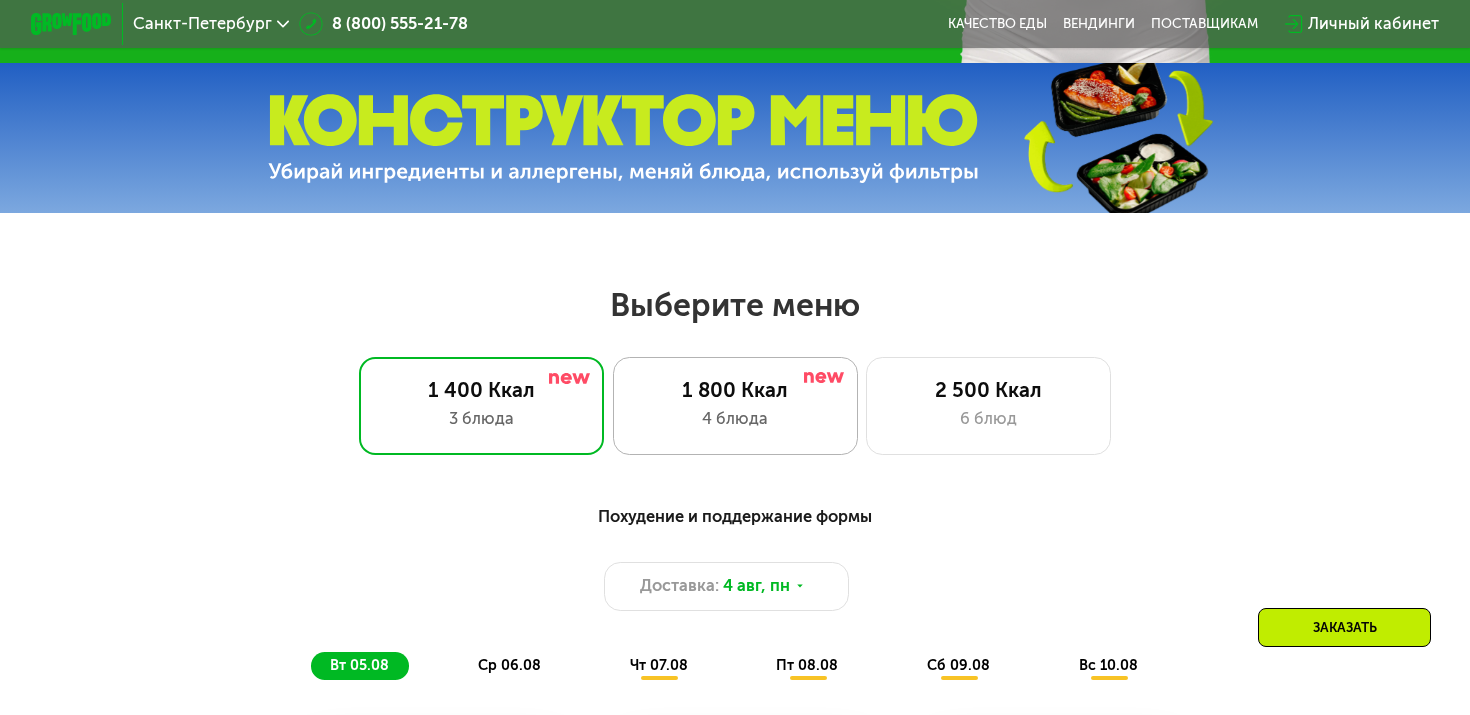 click on "4 блюда" at bounding box center (735, 419) 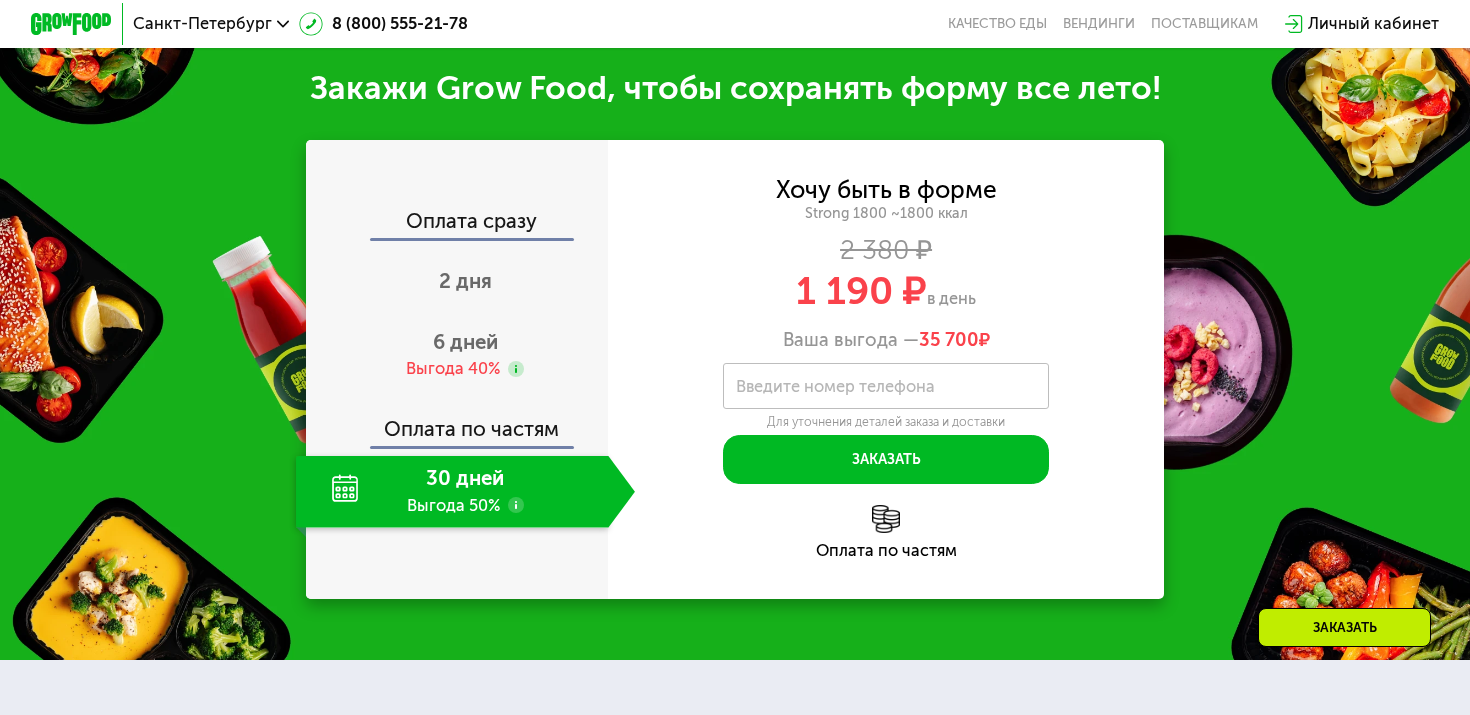 scroll, scrollTop: 2132, scrollLeft: 0, axis: vertical 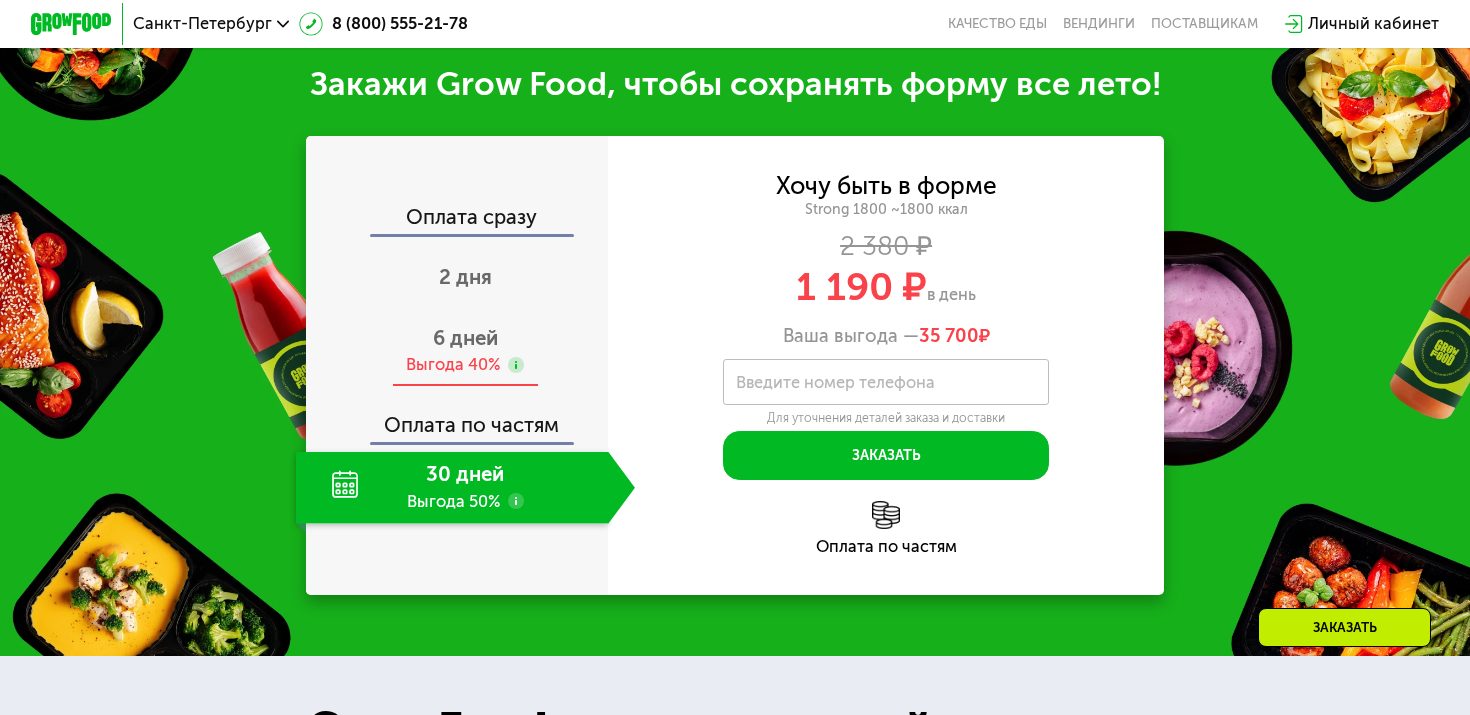 click on "6 дней" at bounding box center (465, 338) 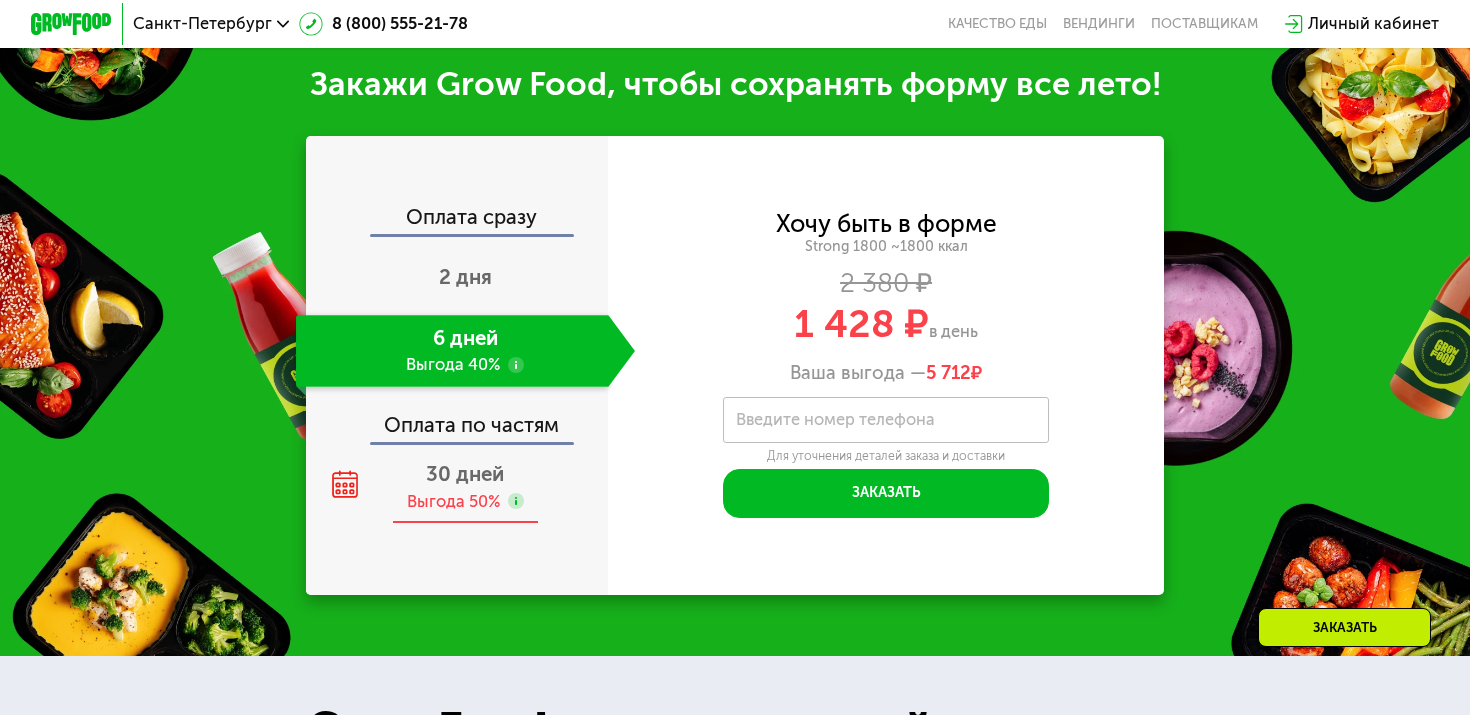 click on "30 дней" at bounding box center (465, 474) 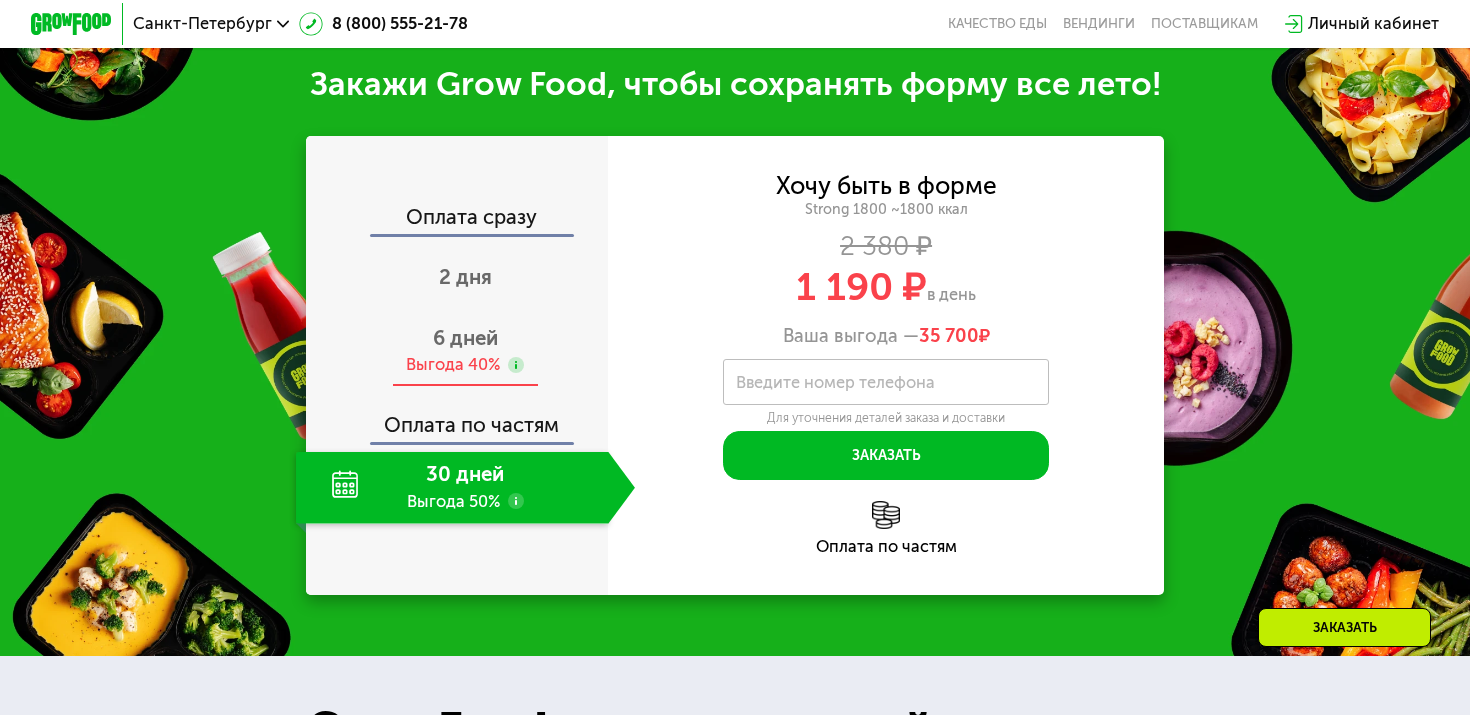 click on "Выгода 40%" at bounding box center (453, 365) 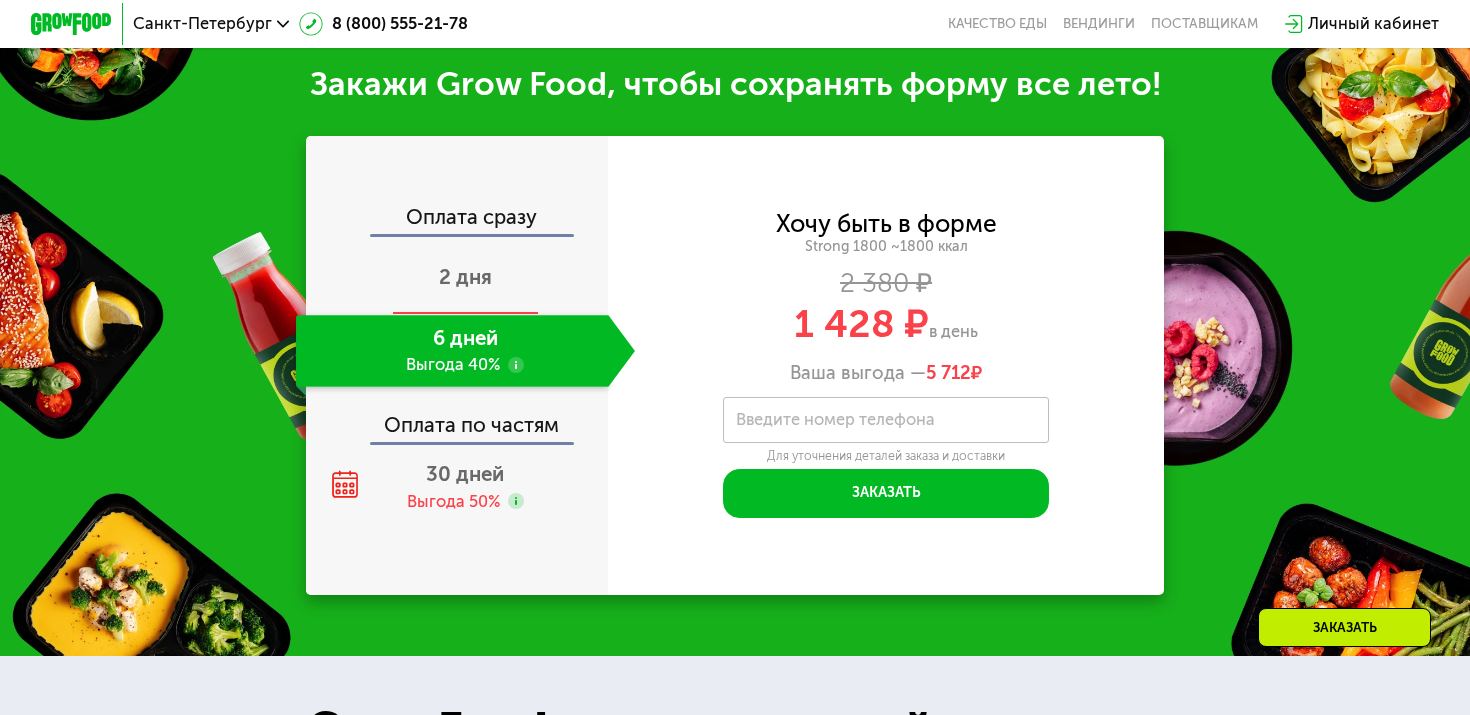click on "2 дня" at bounding box center (465, 277) 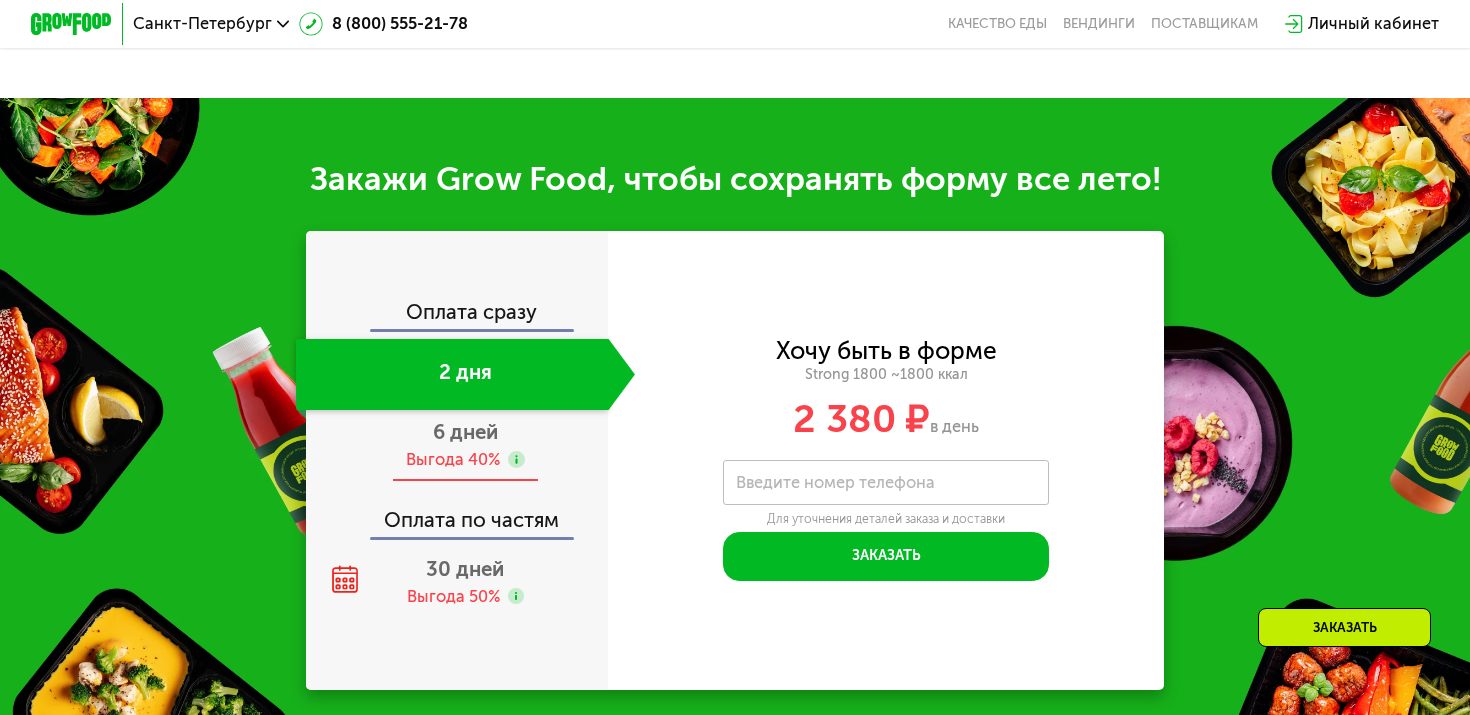 click on "Выгода 40%" at bounding box center (453, 460) 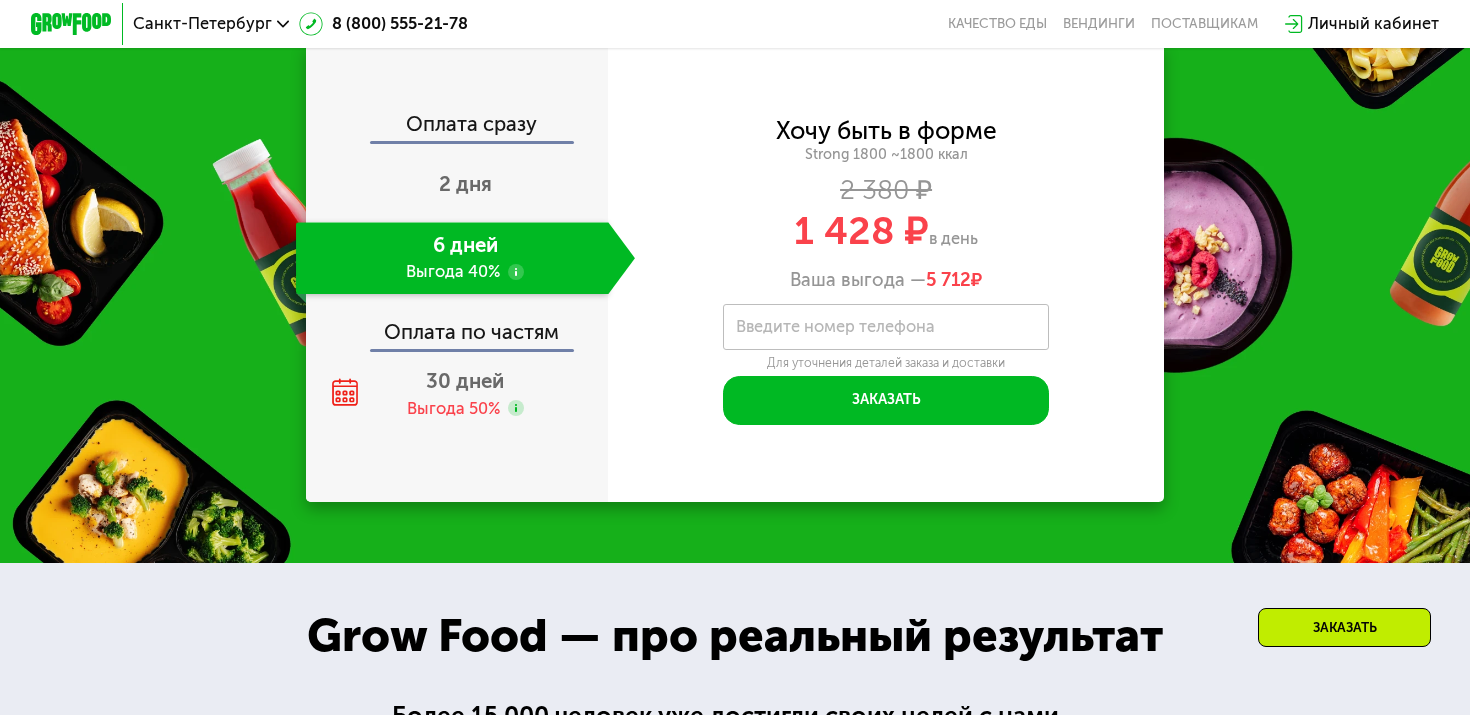 scroll, scrollTop: 2113, scrollLeft: 0, axis: vertical 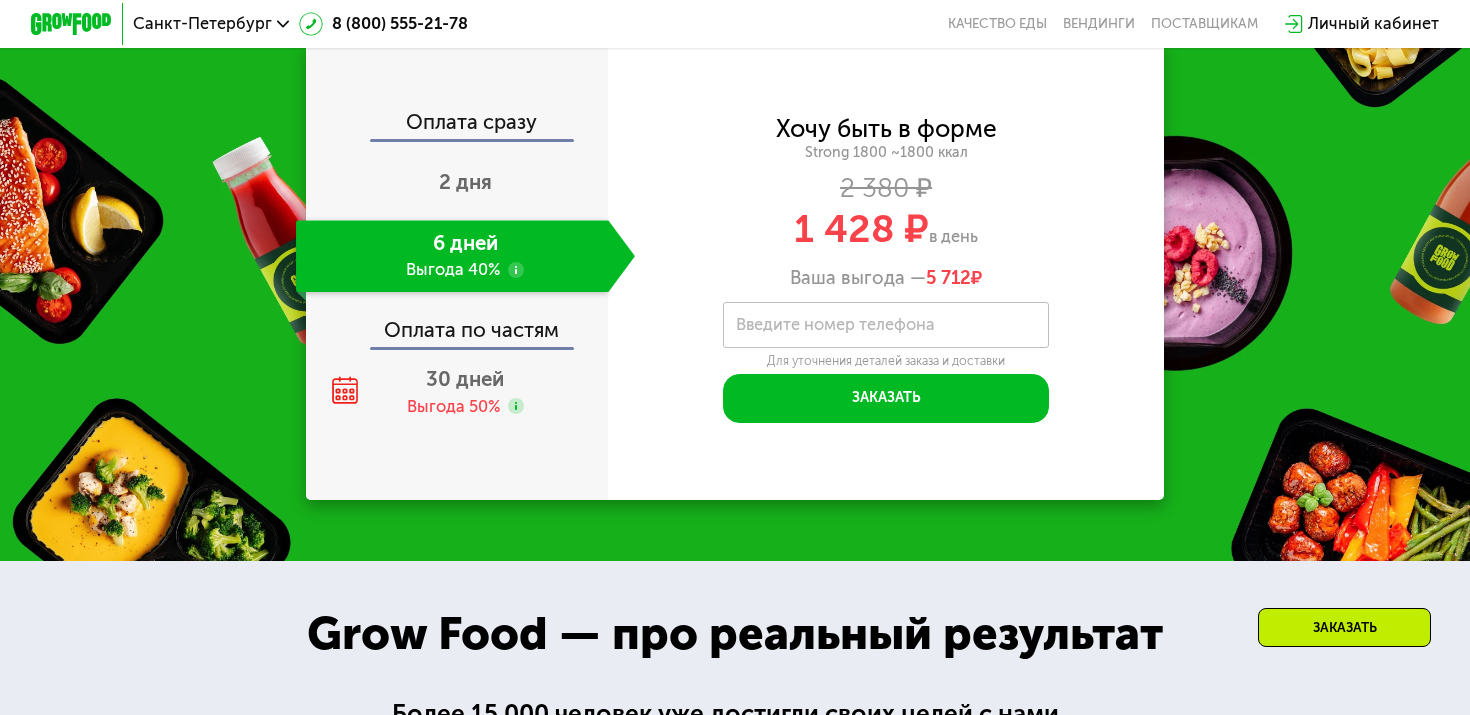 click on "Санкт-Петербург  8 (800) 555-21-78   Качество еды   Вендинги   поставщикам   Личный кабинет" at bounding box center [734, 24] 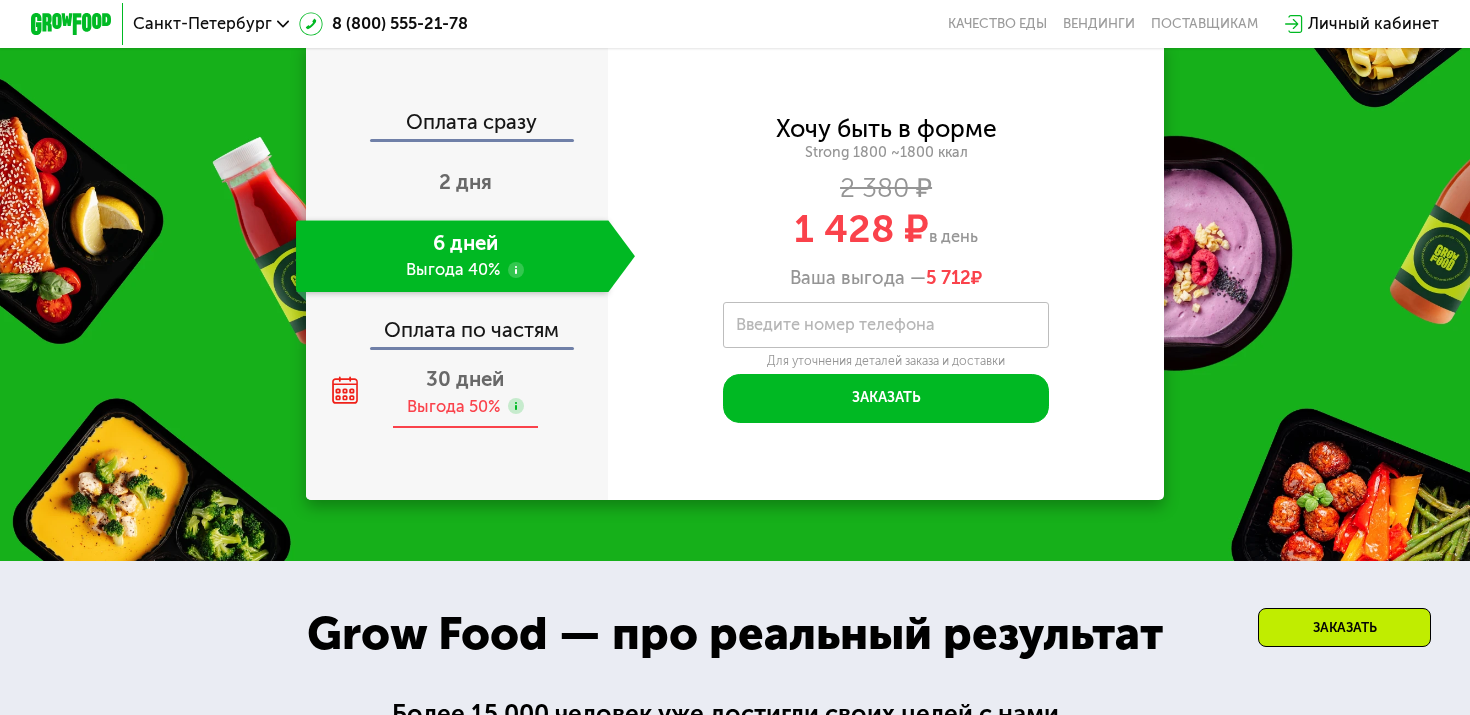 click on "30 дней" at bounding box center (465, 379) 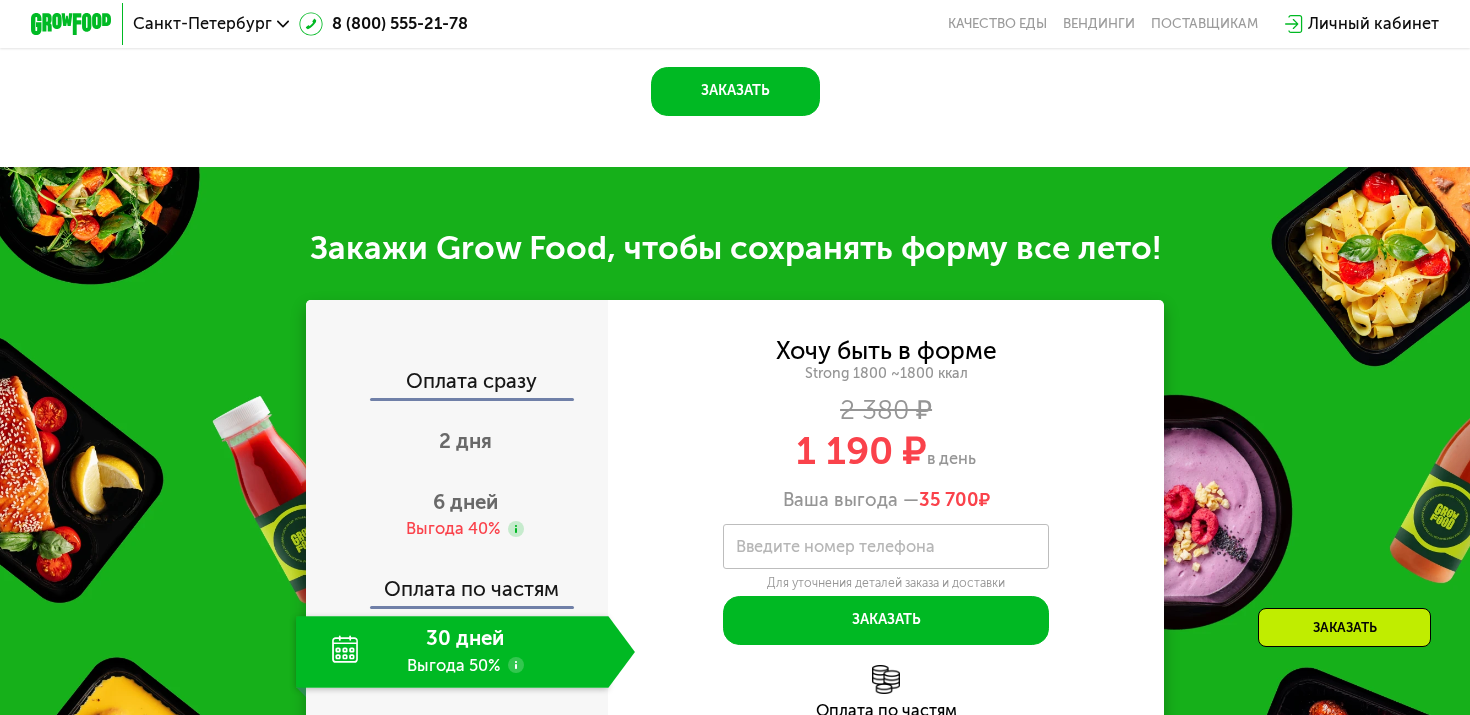 scroll, scrollTop: 1887, scrollLeft: 0, axis: vertical 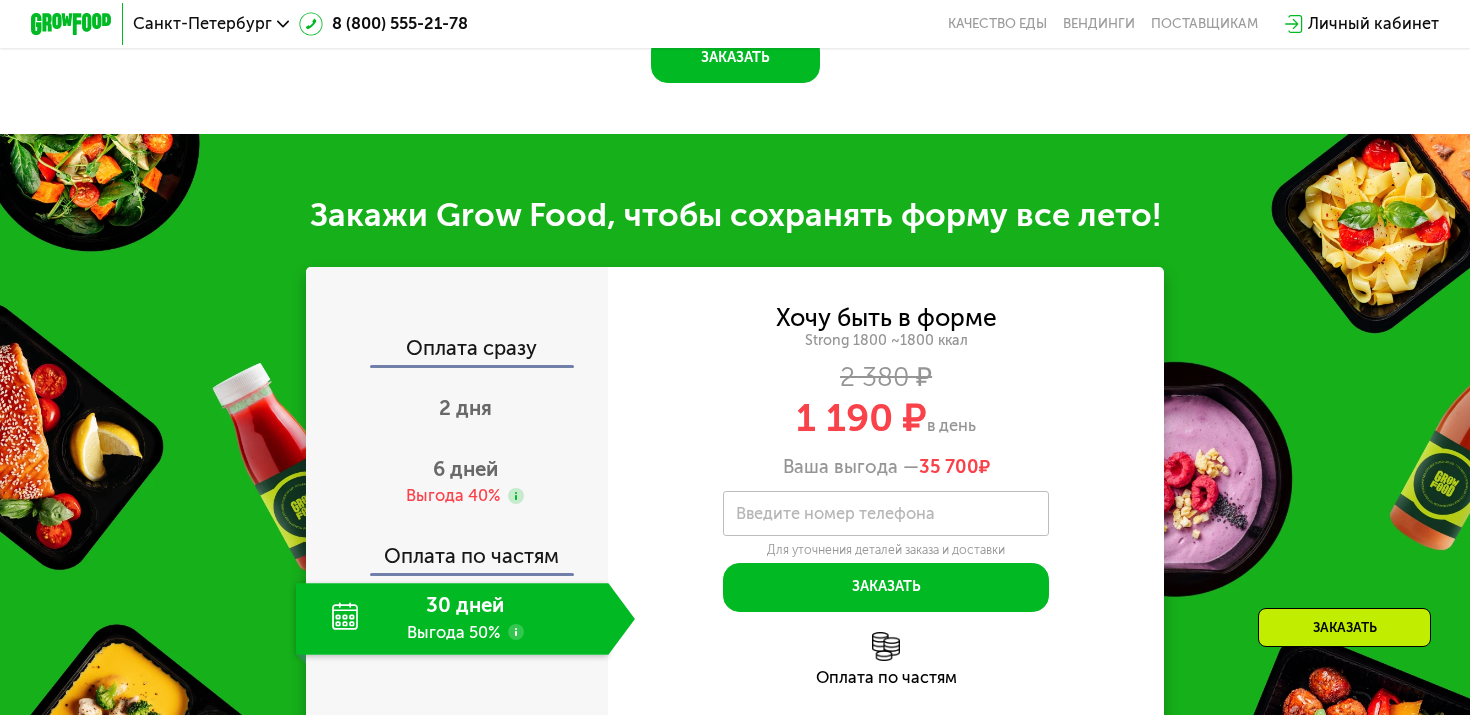 click on "Оплата сразу" 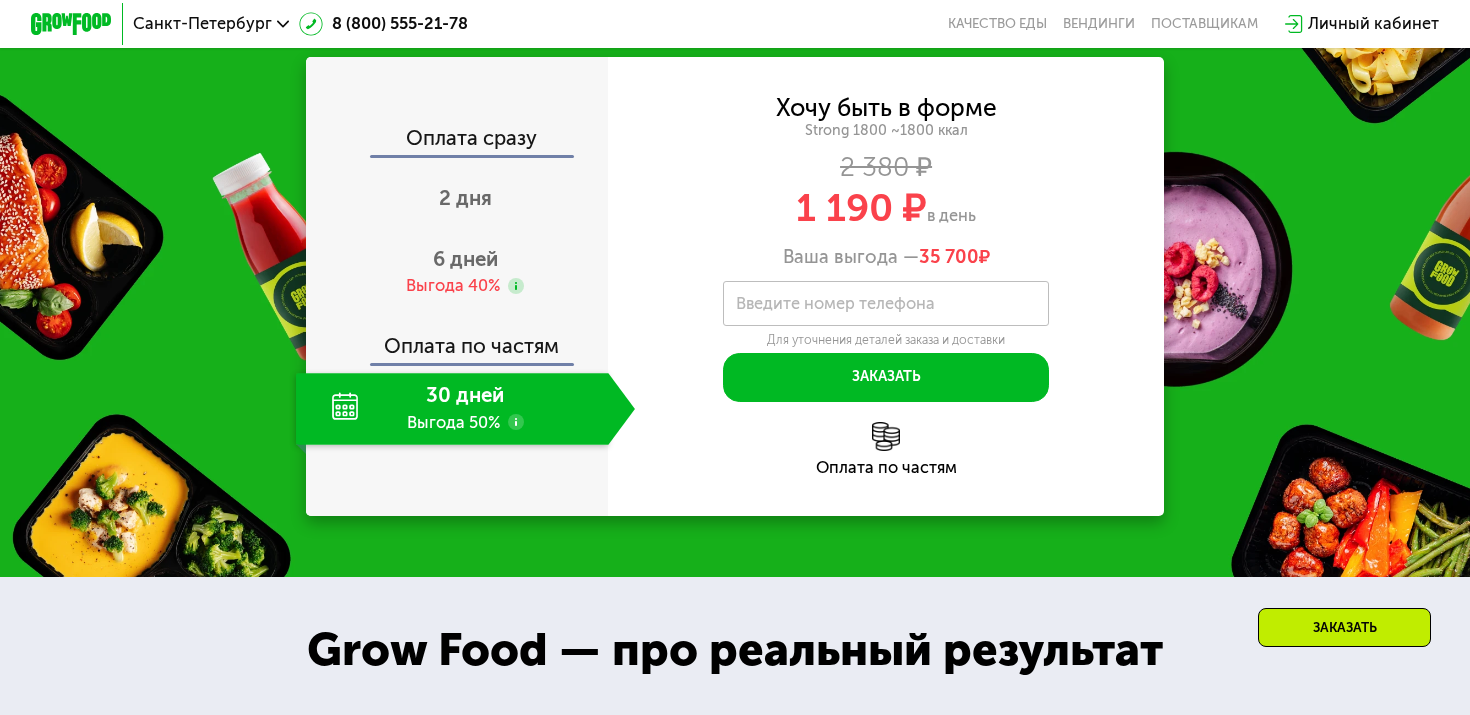 scroll, scrollTop: 1977, scrollLeft: 0, axis: vertical 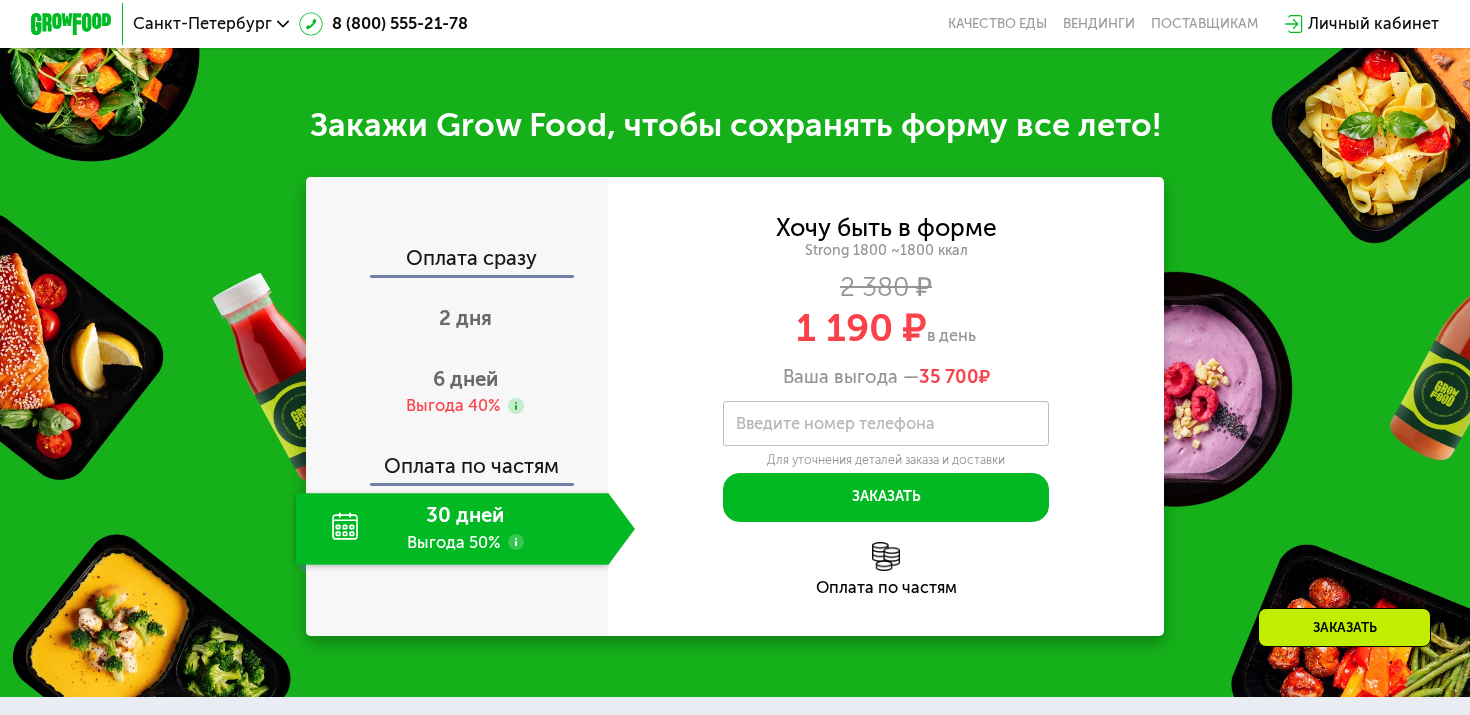 click on "Личный кабинет" at bounding box center (1373, 24) 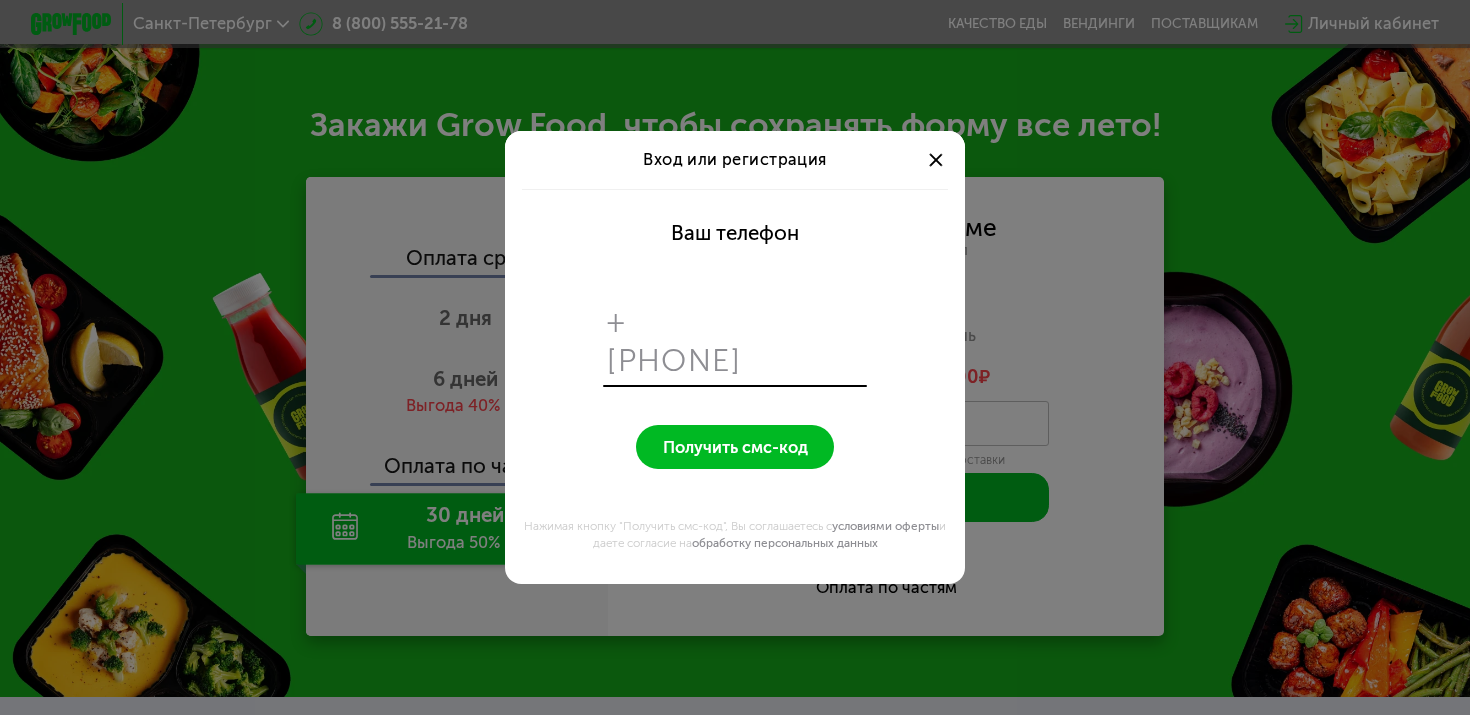 scroll, scrollTop: 0, scrollLeft: 0, axis: both 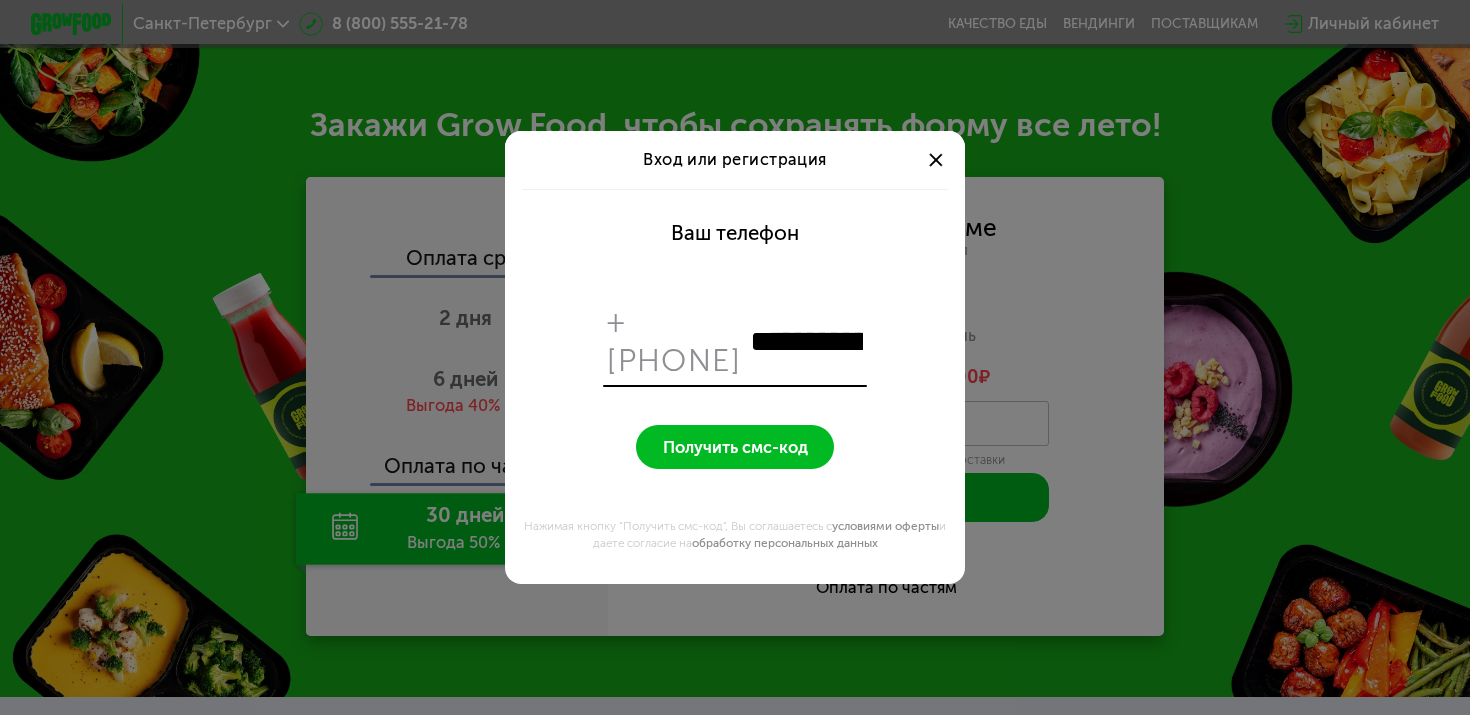 type on "**********" 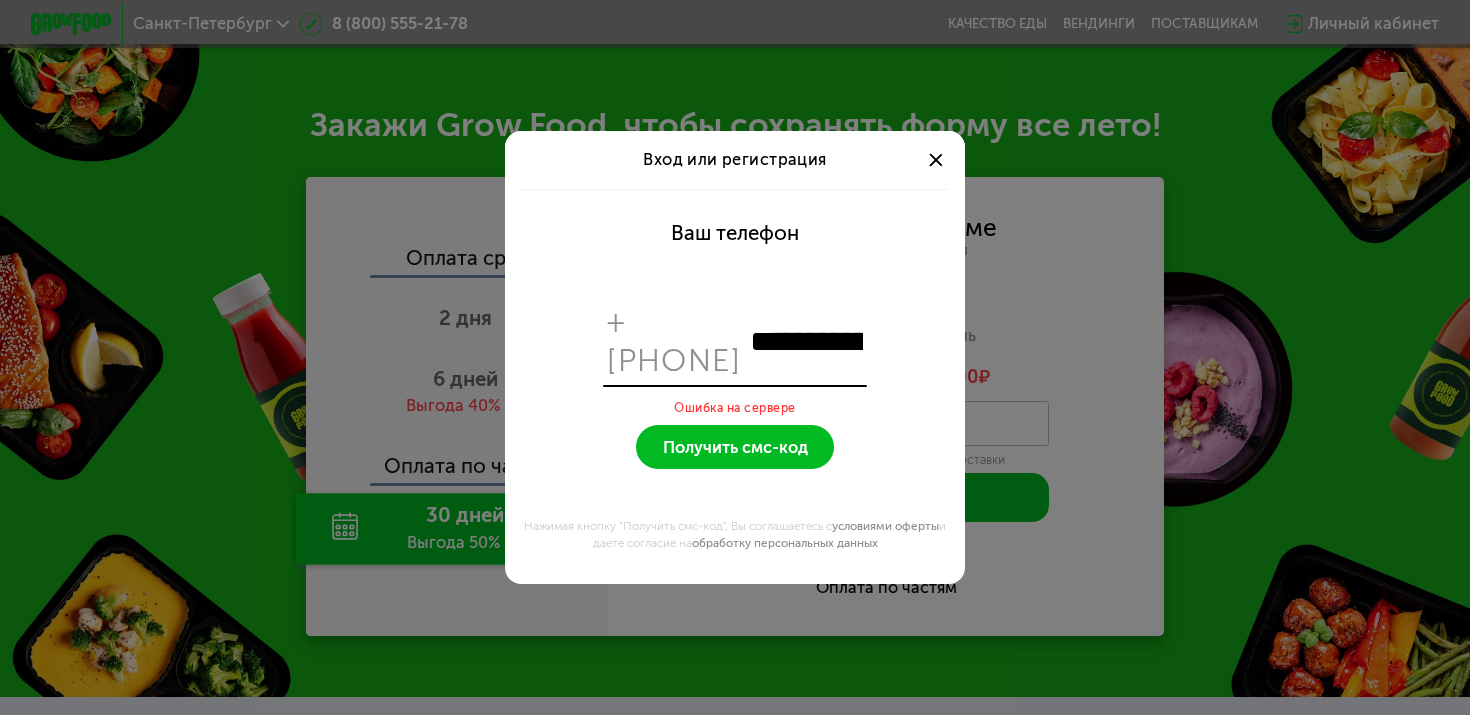 click at bounding box center [936, 160] 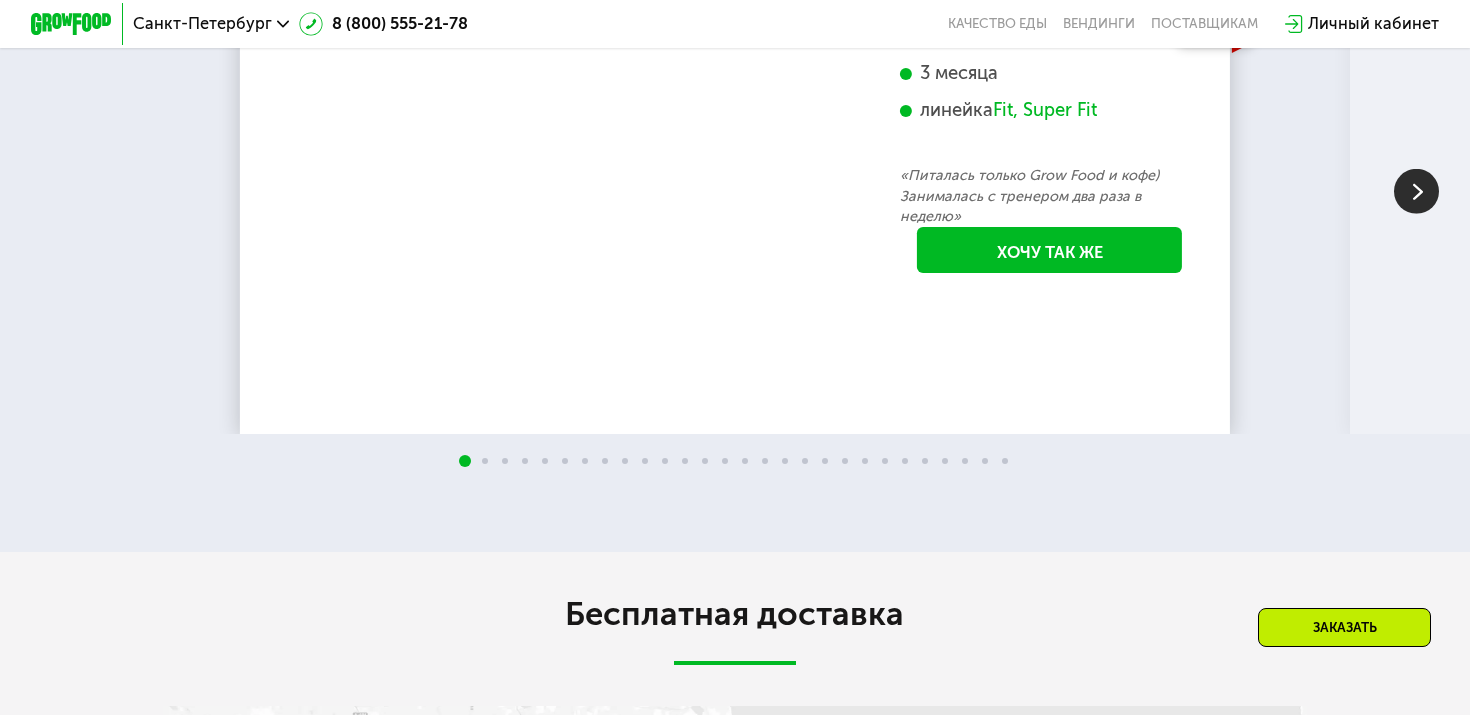 scroll, scrollTop: 3602, scrollLeft: 0, axis: vertical 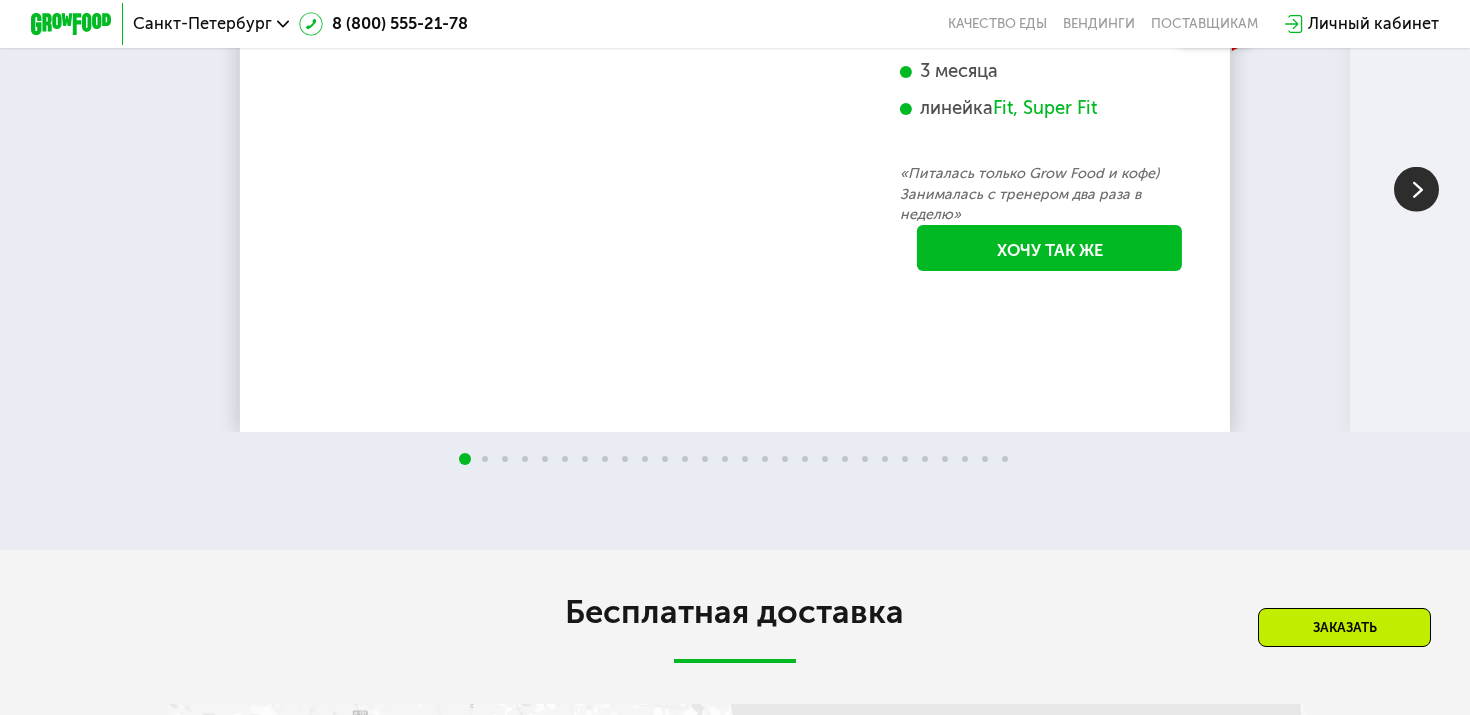 click at bounding box center [1416, 189] 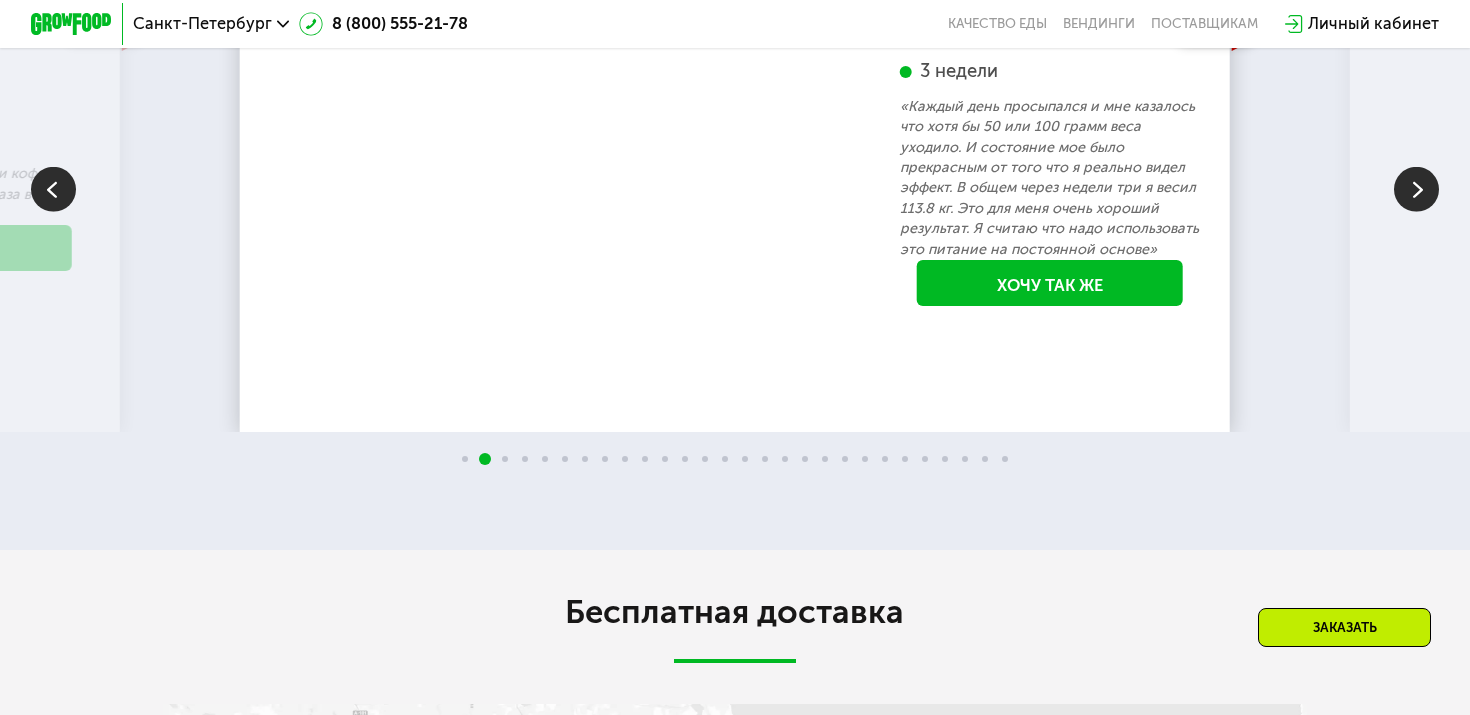 click at bounding box center (1416, 189) 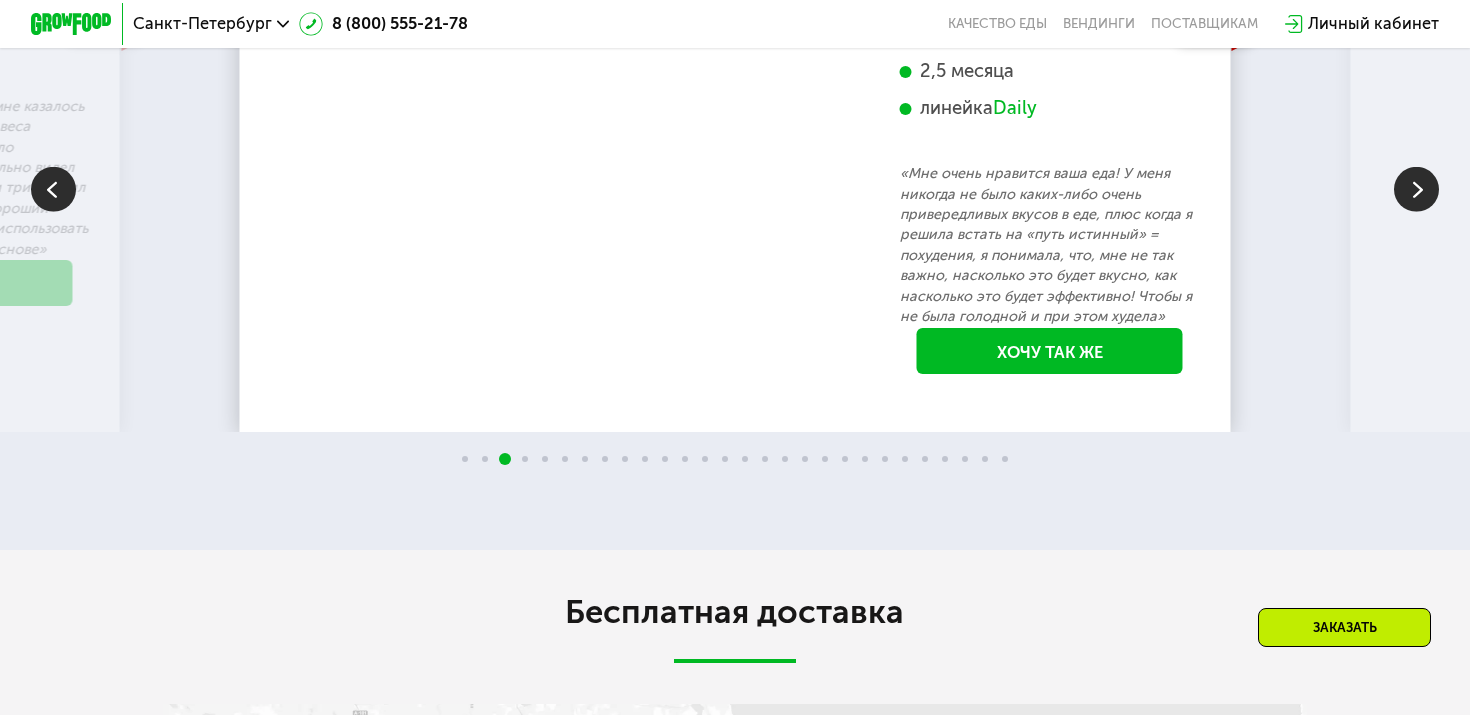 click at bounding box center [1416, 189] 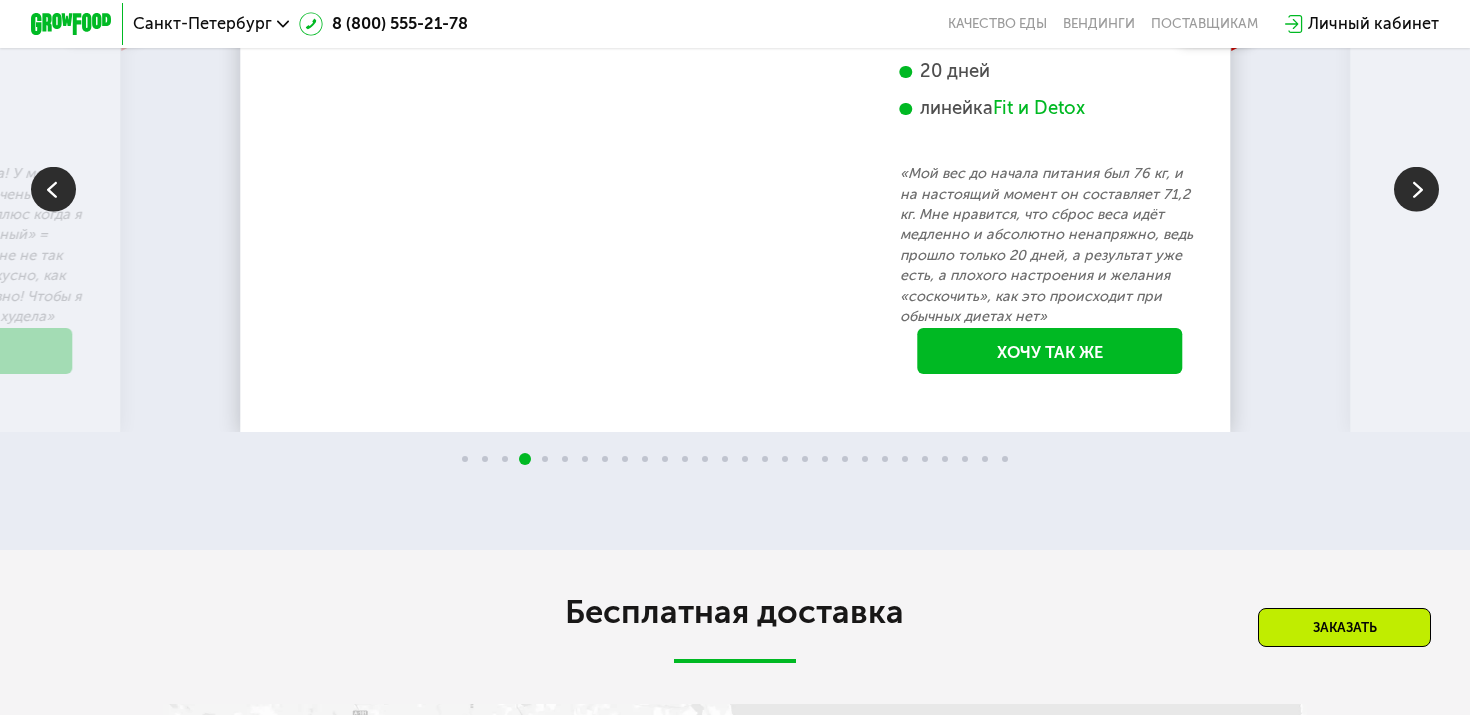 click at bounding box center [1416, 189] 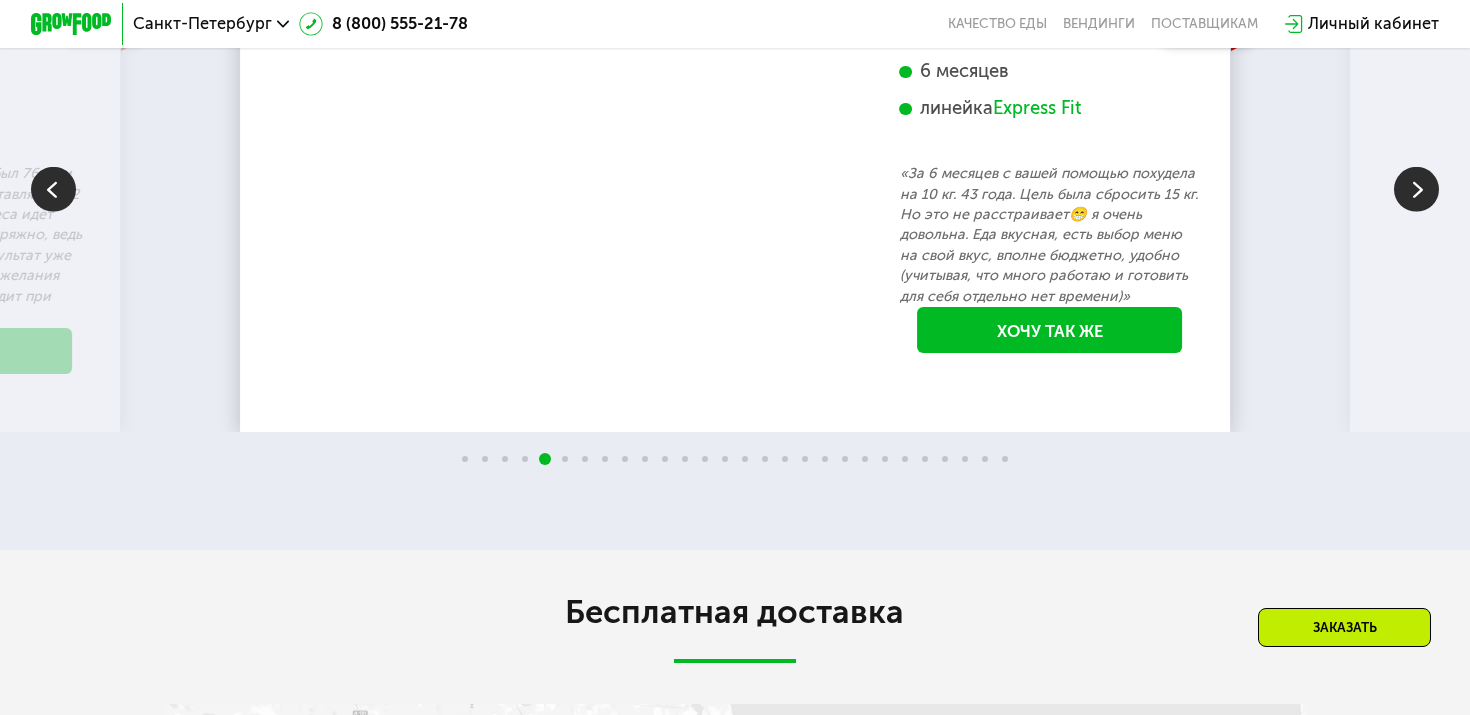 click at bounding box center [1416, 189] 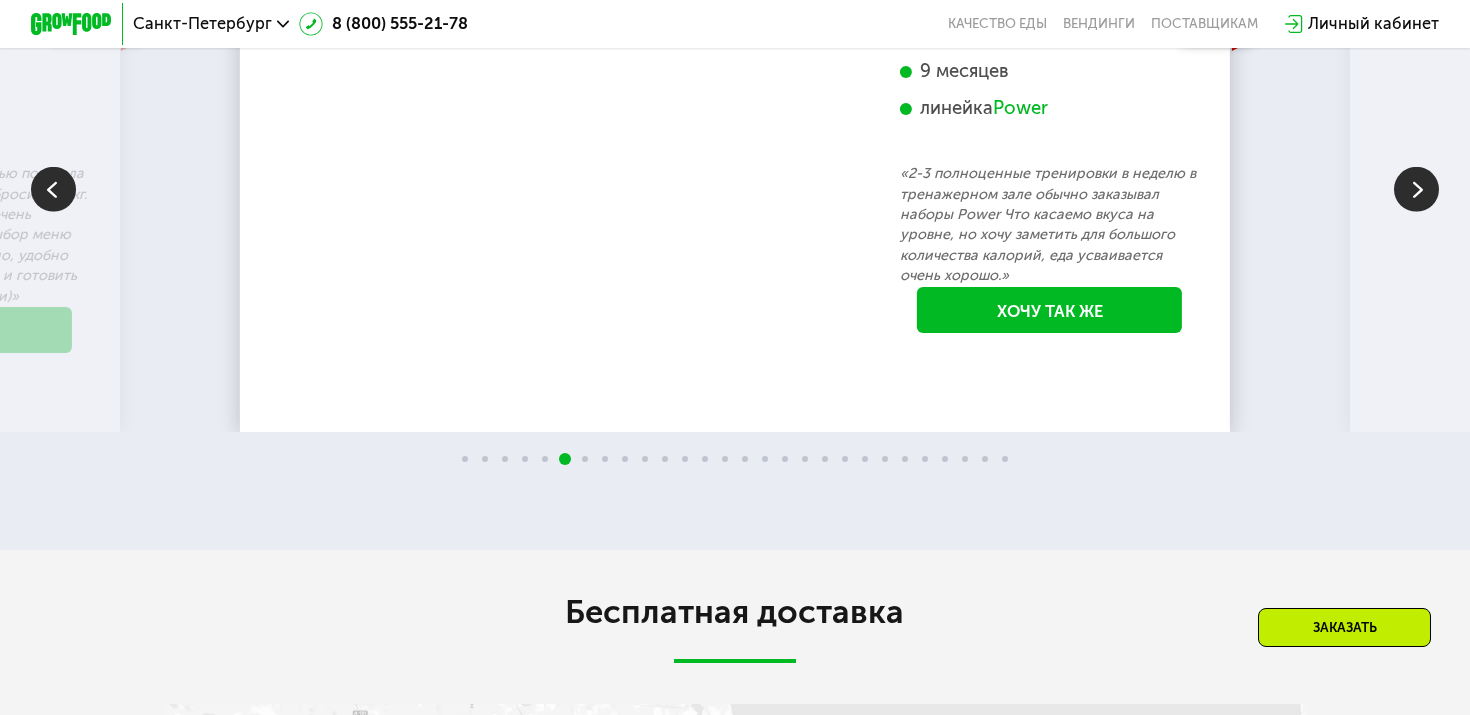 click at bounding box center [1416, 189] 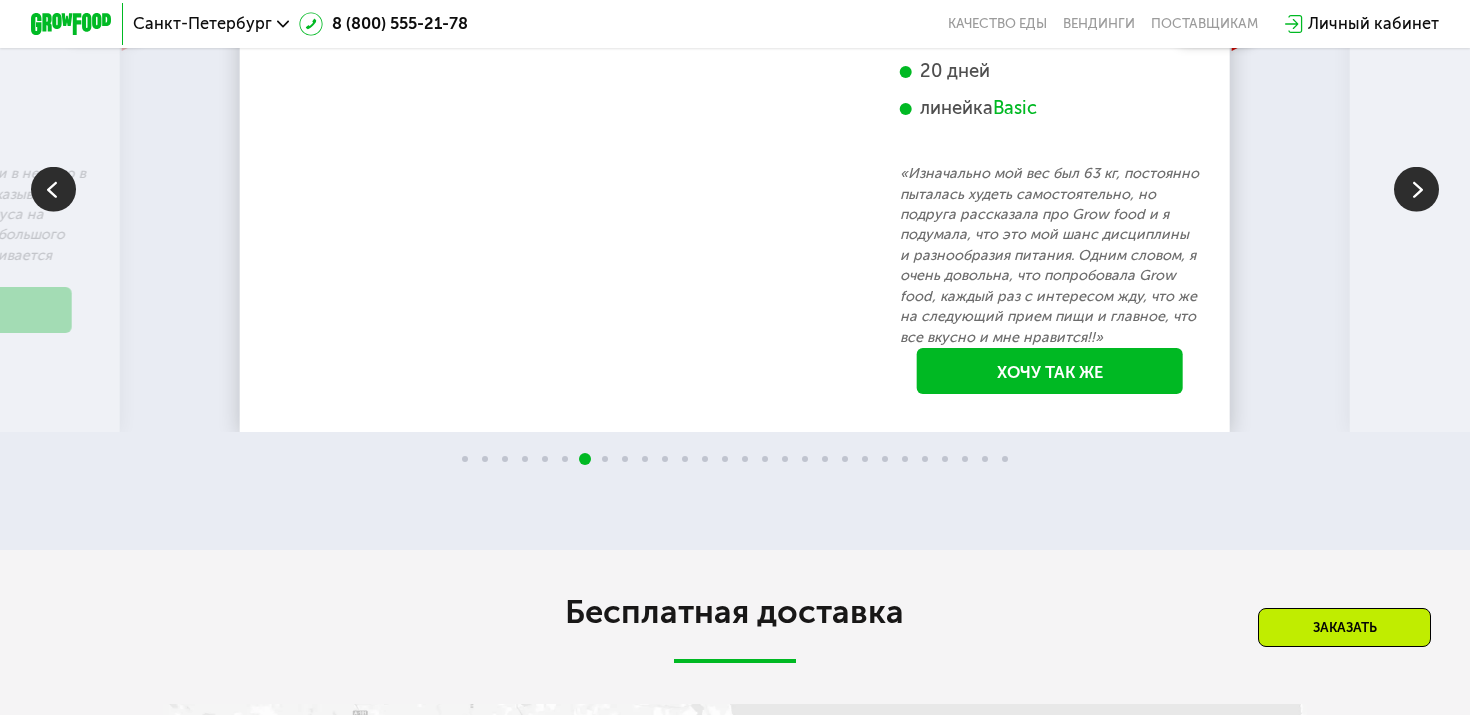 click at bounding box center [1416, 189] 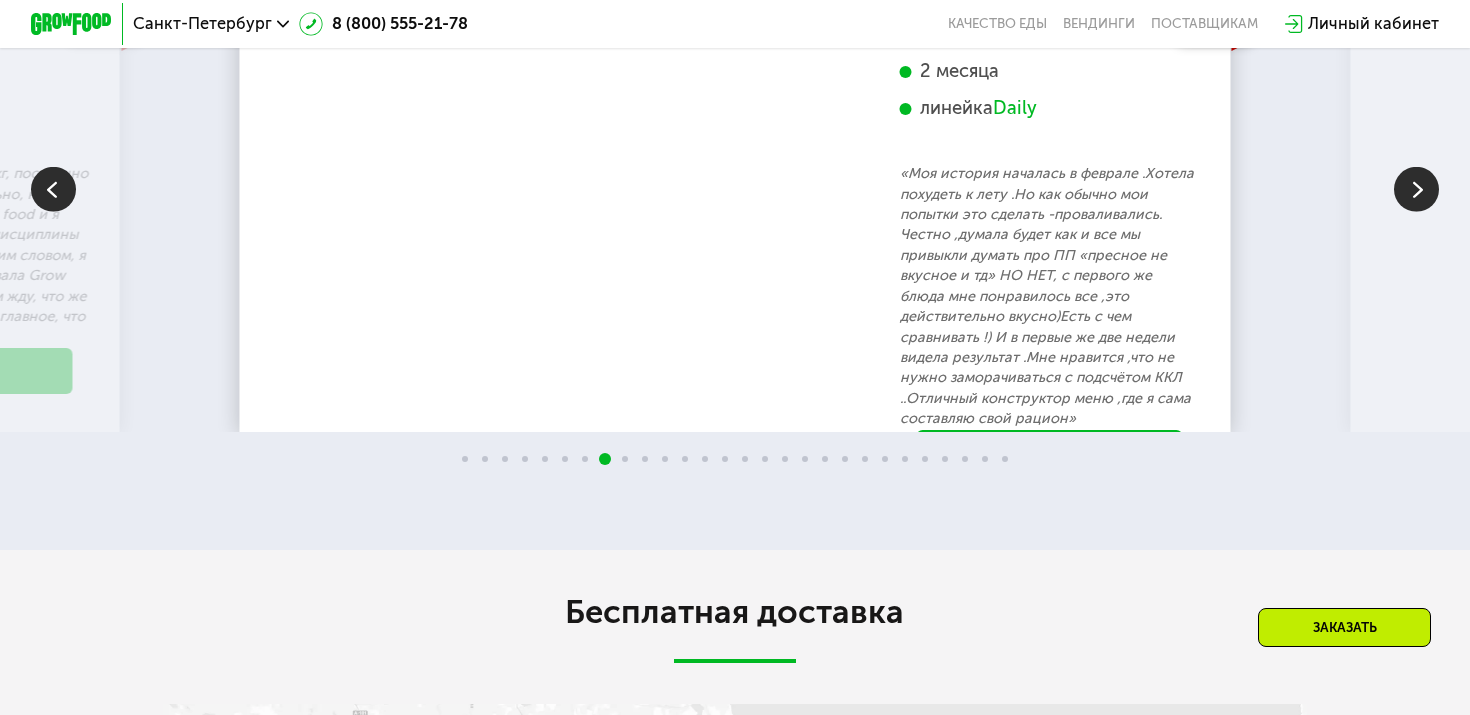 click at bounding box center (1416, 189) 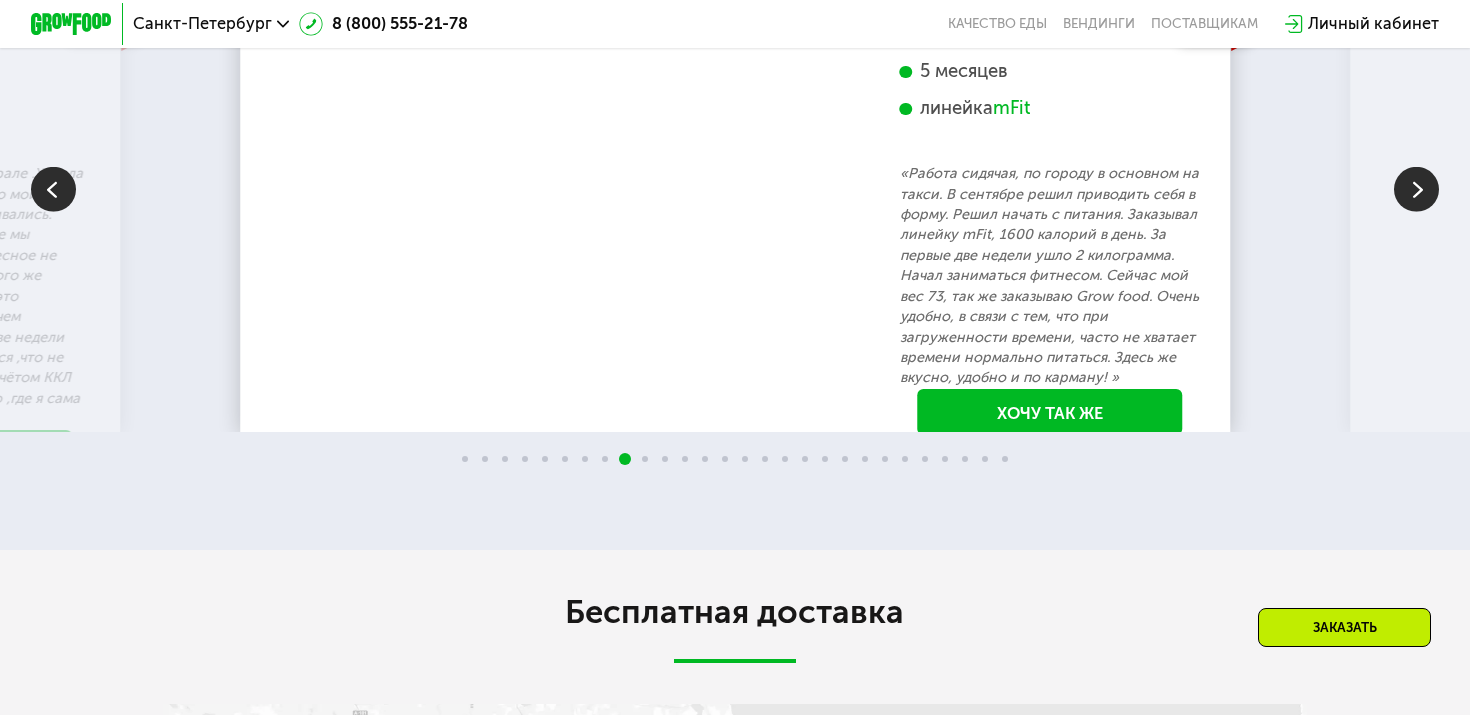 click at bounding box center [1416, 189] 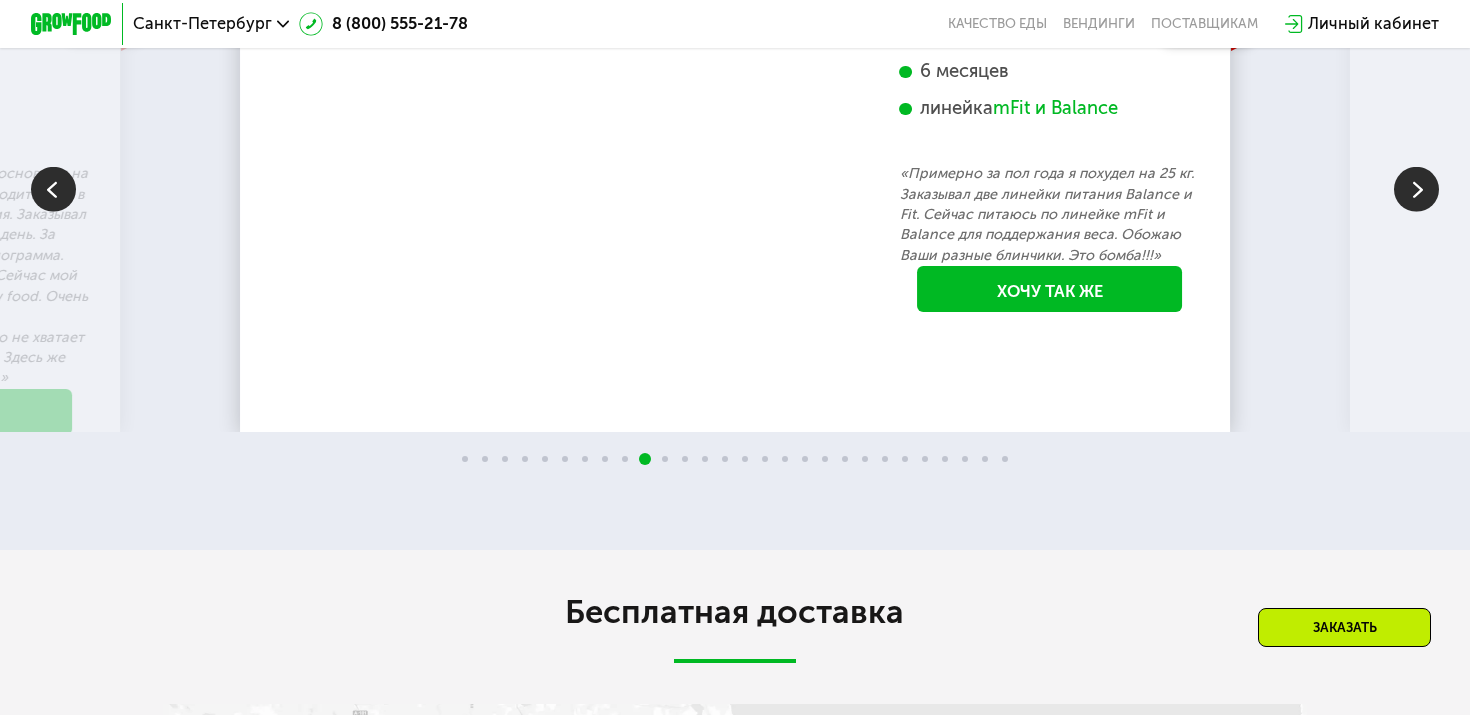click at bounding box center [1416, 189] 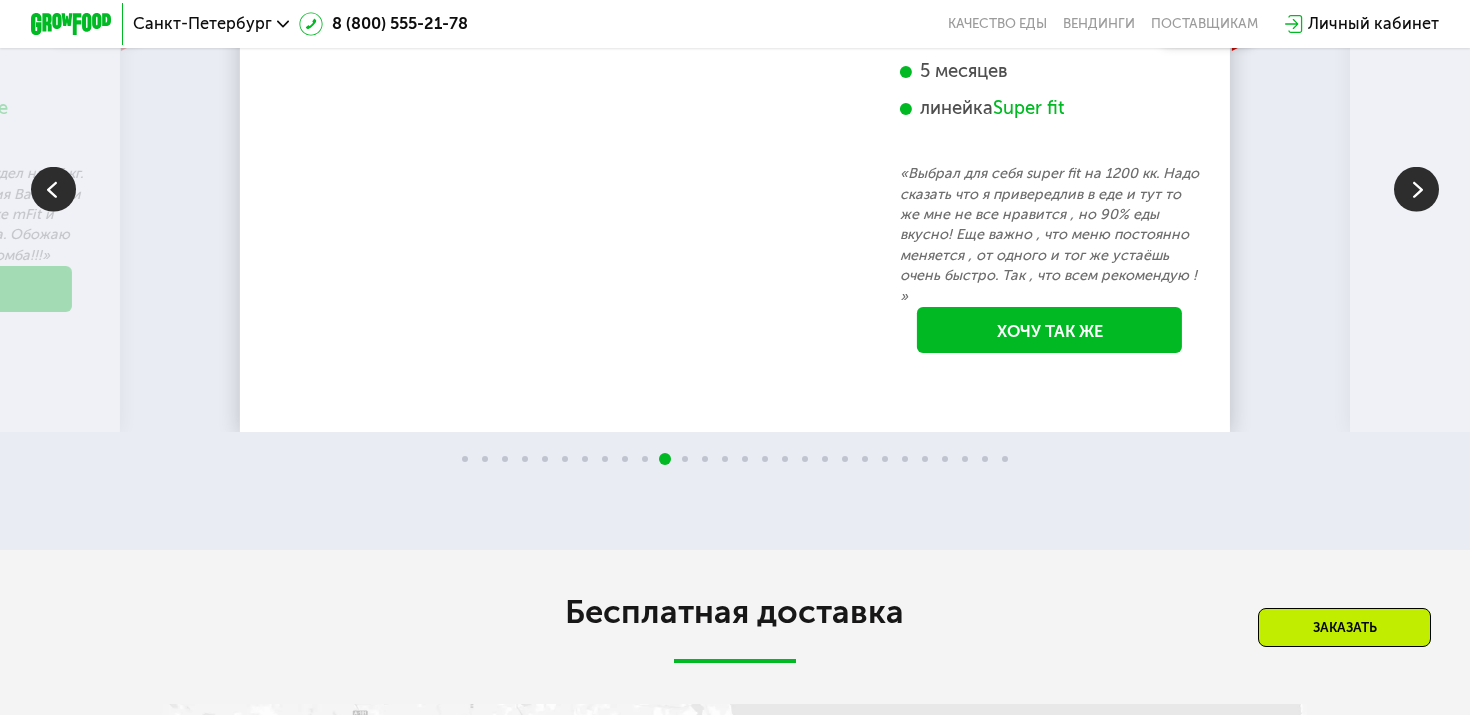 click on "Super fit" at bounding box center (1028, 109) 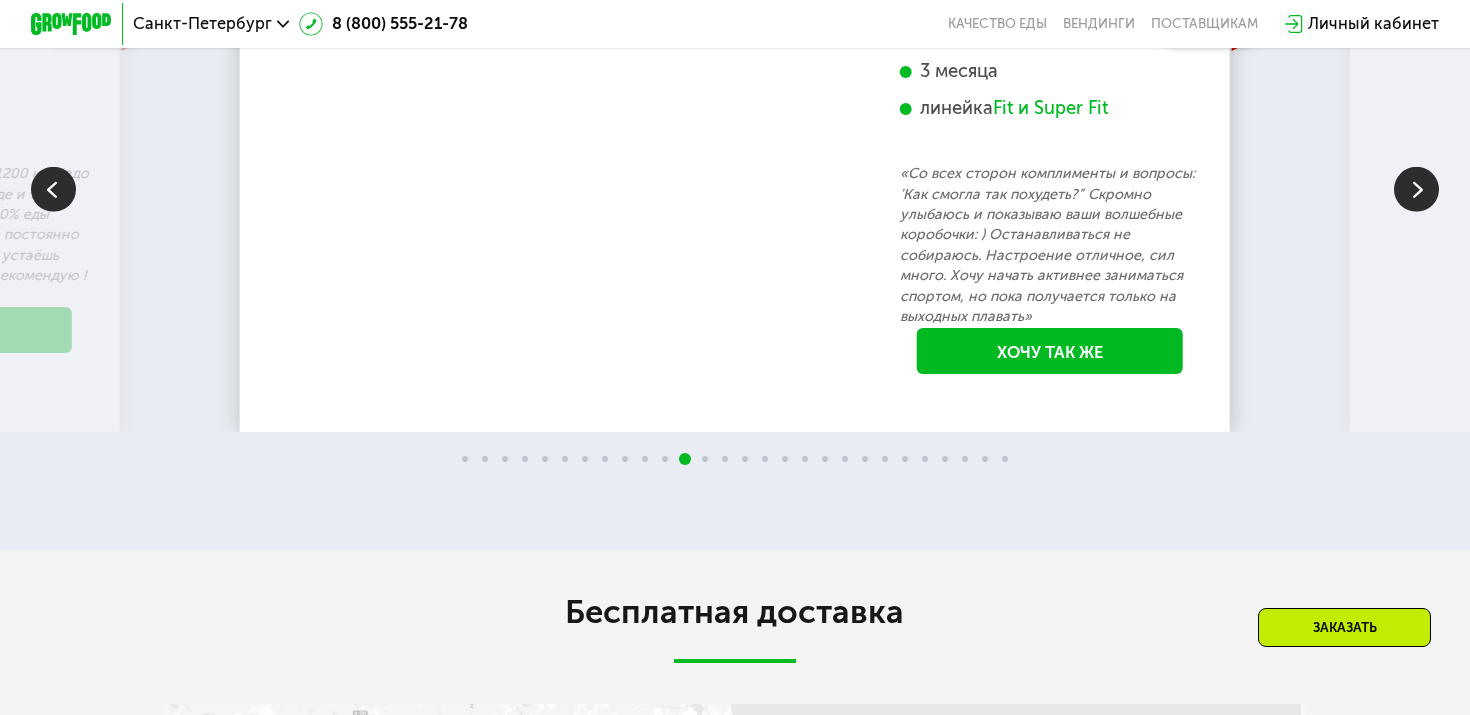 click at bounding box center (1416, 189) 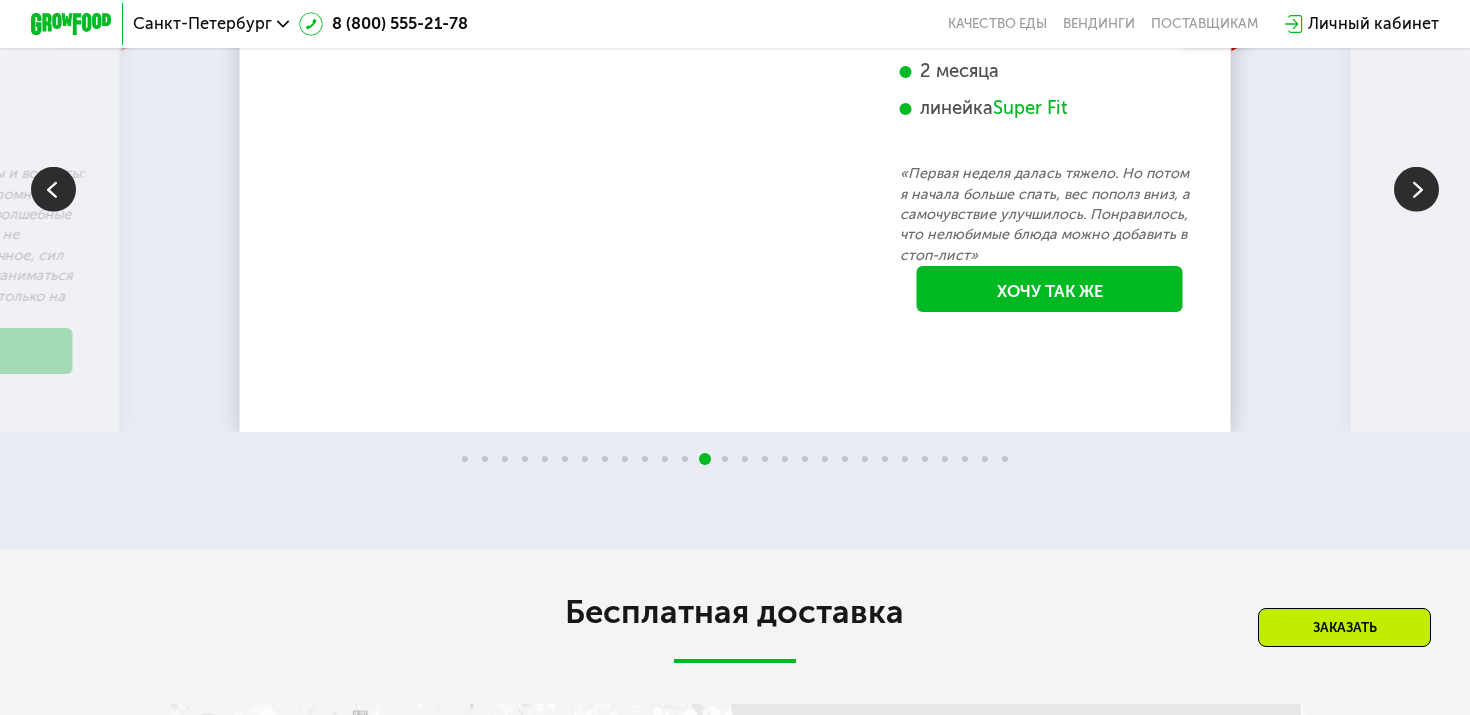 click at bounding box center [1416, 189] 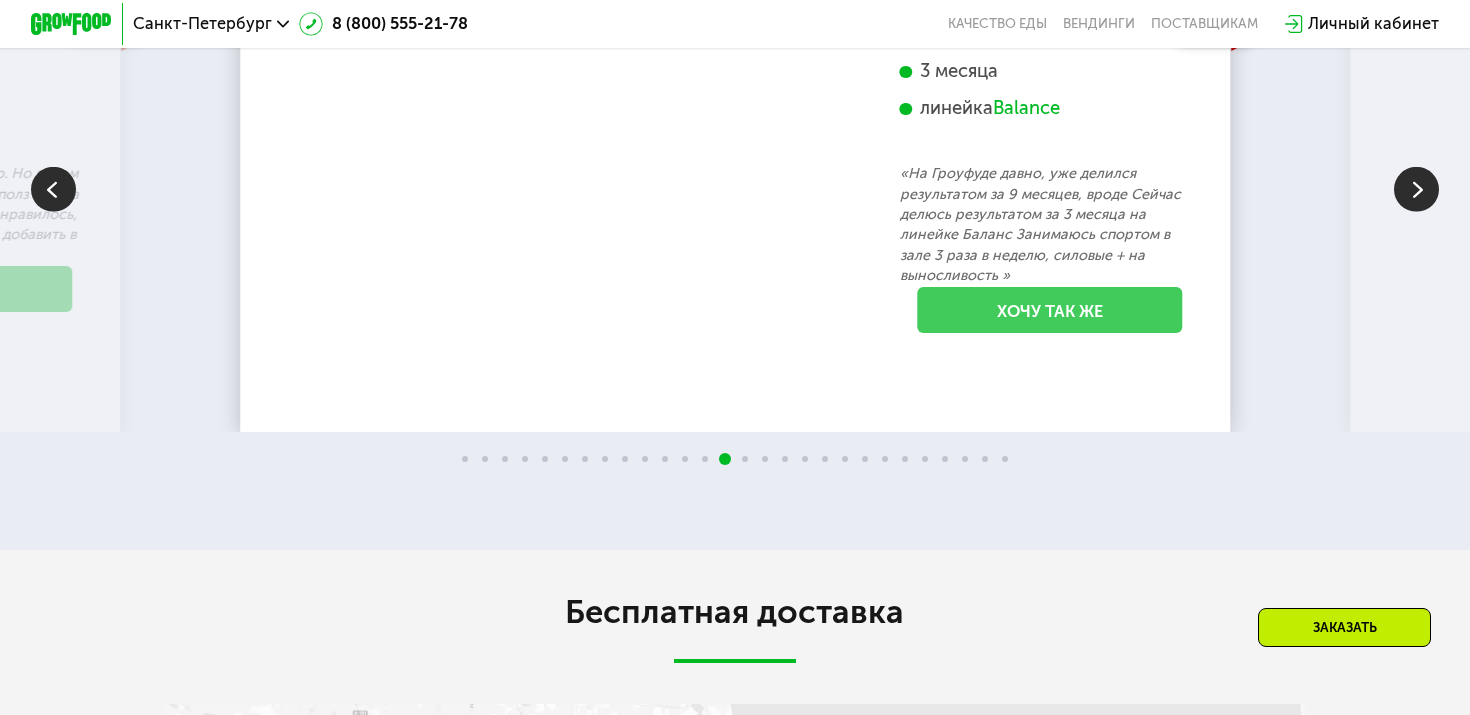 click on "Хочу так же" at bounding box center (1049, 310) 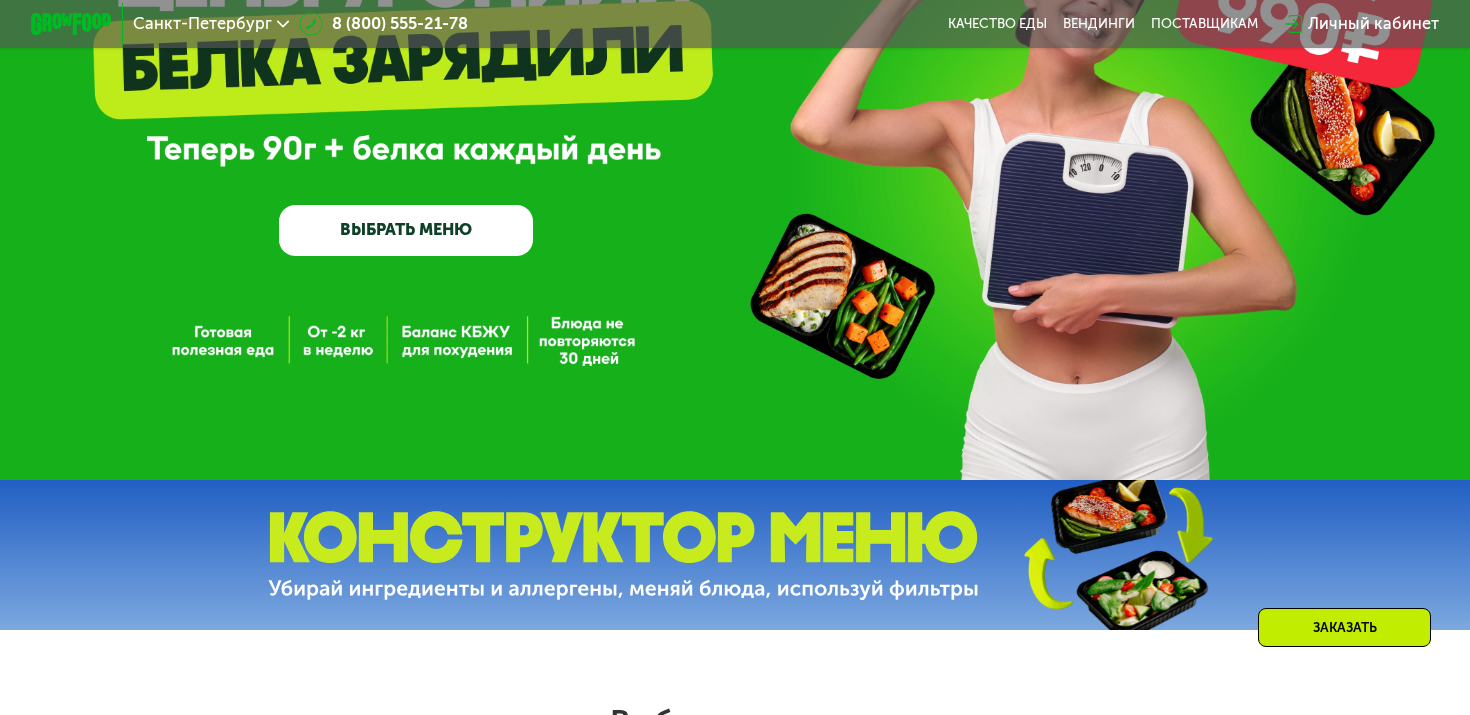scroll, scrollTop: 0, scrollLeft: 0, axis: both 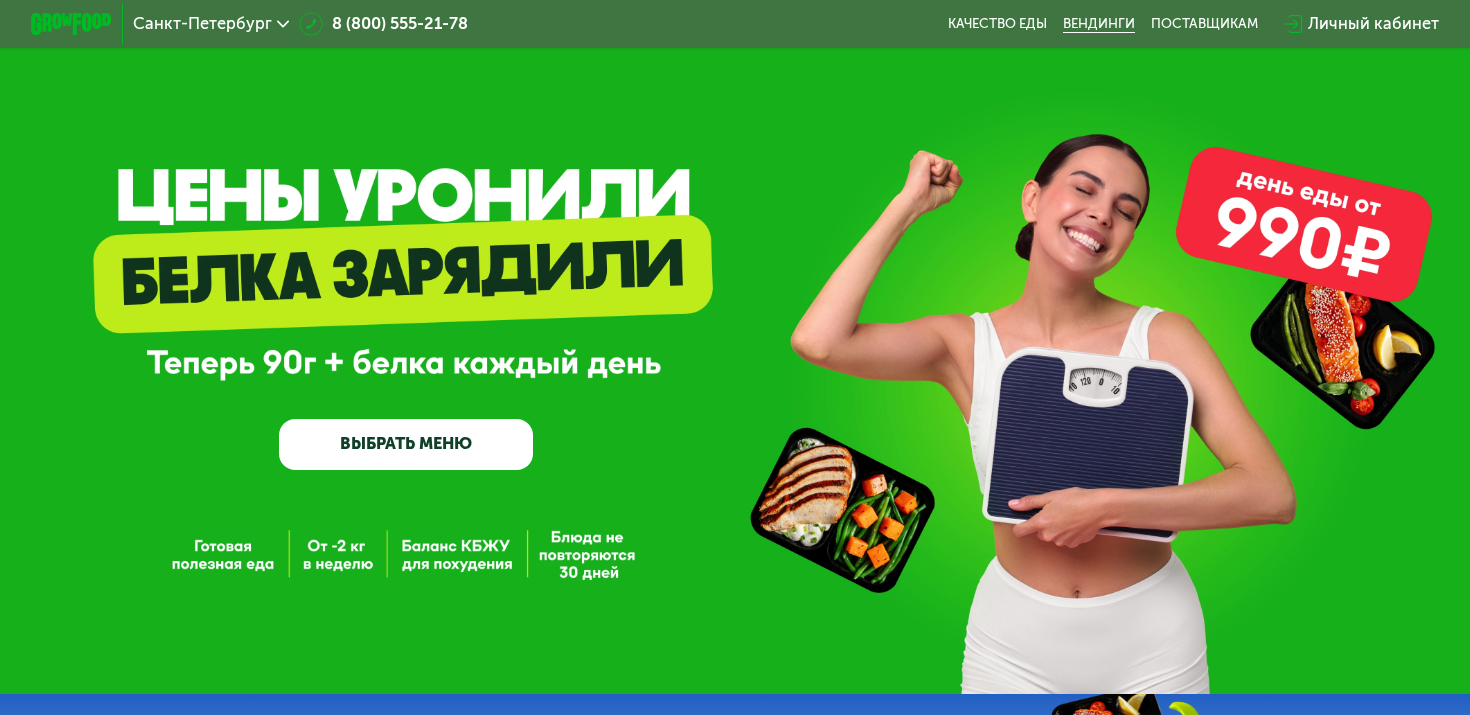 click on "Вендинги" at bounding box center [1099, 24] 